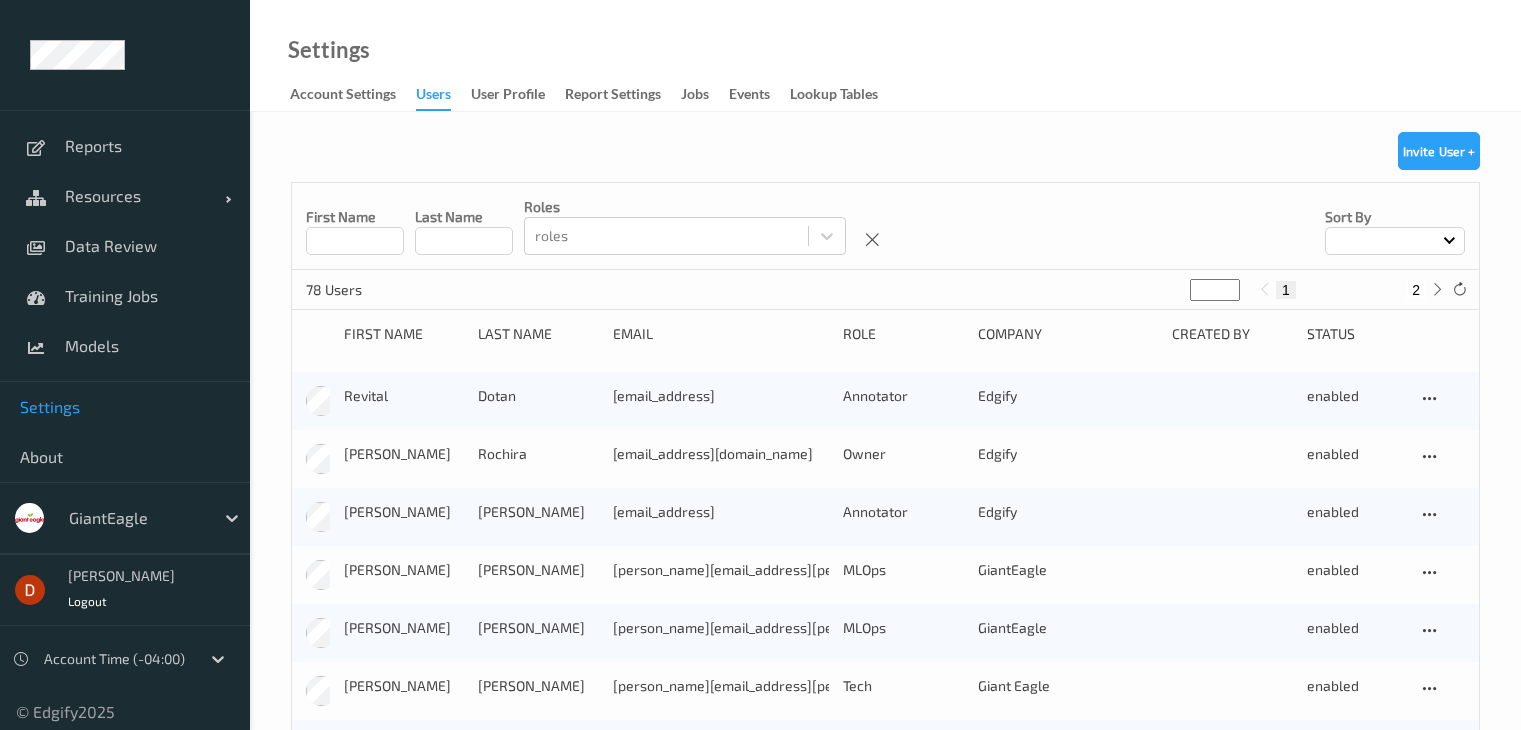 scroll, scrollTop: 0, scrollLeft: 0, axis: both 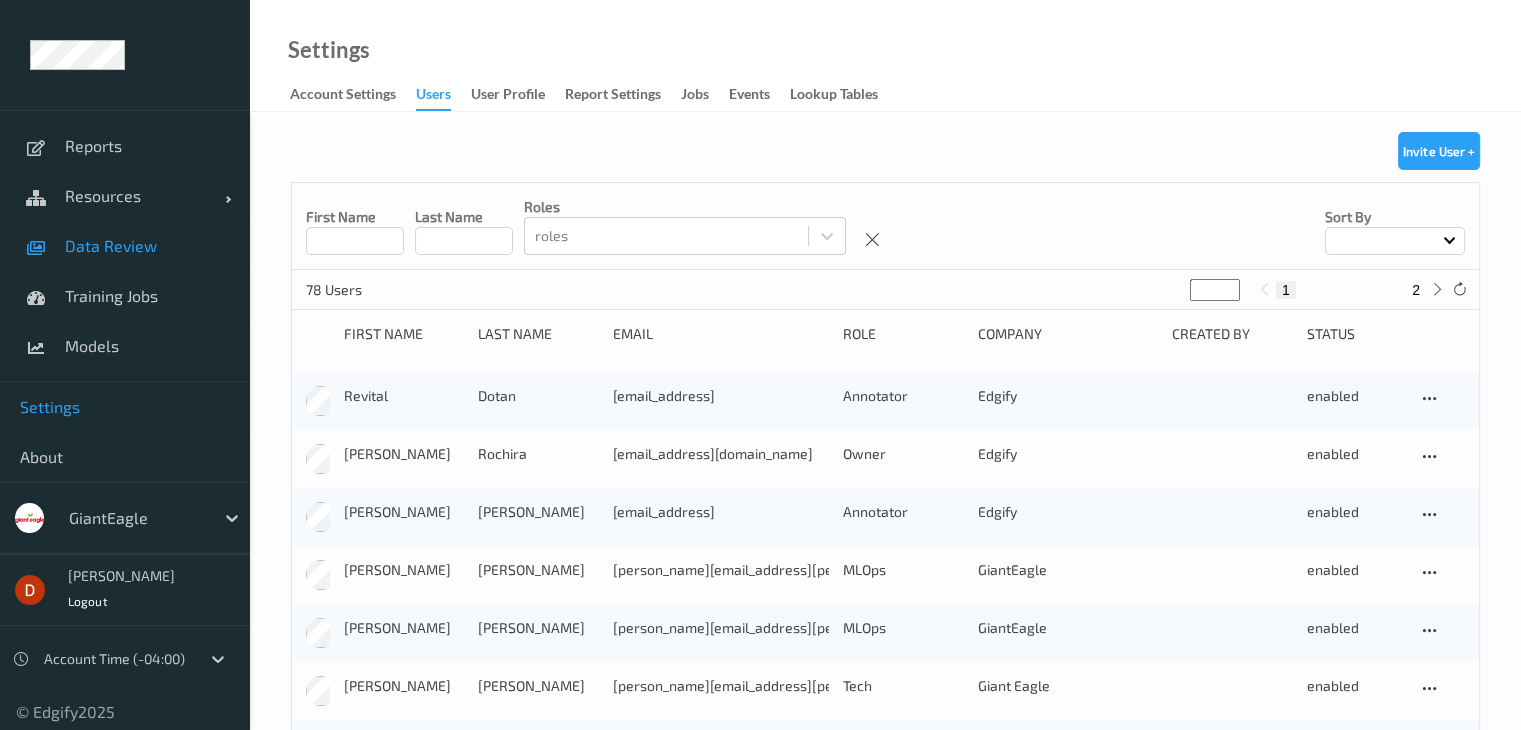 click on "Data Review" at bounding box center [147, 246] 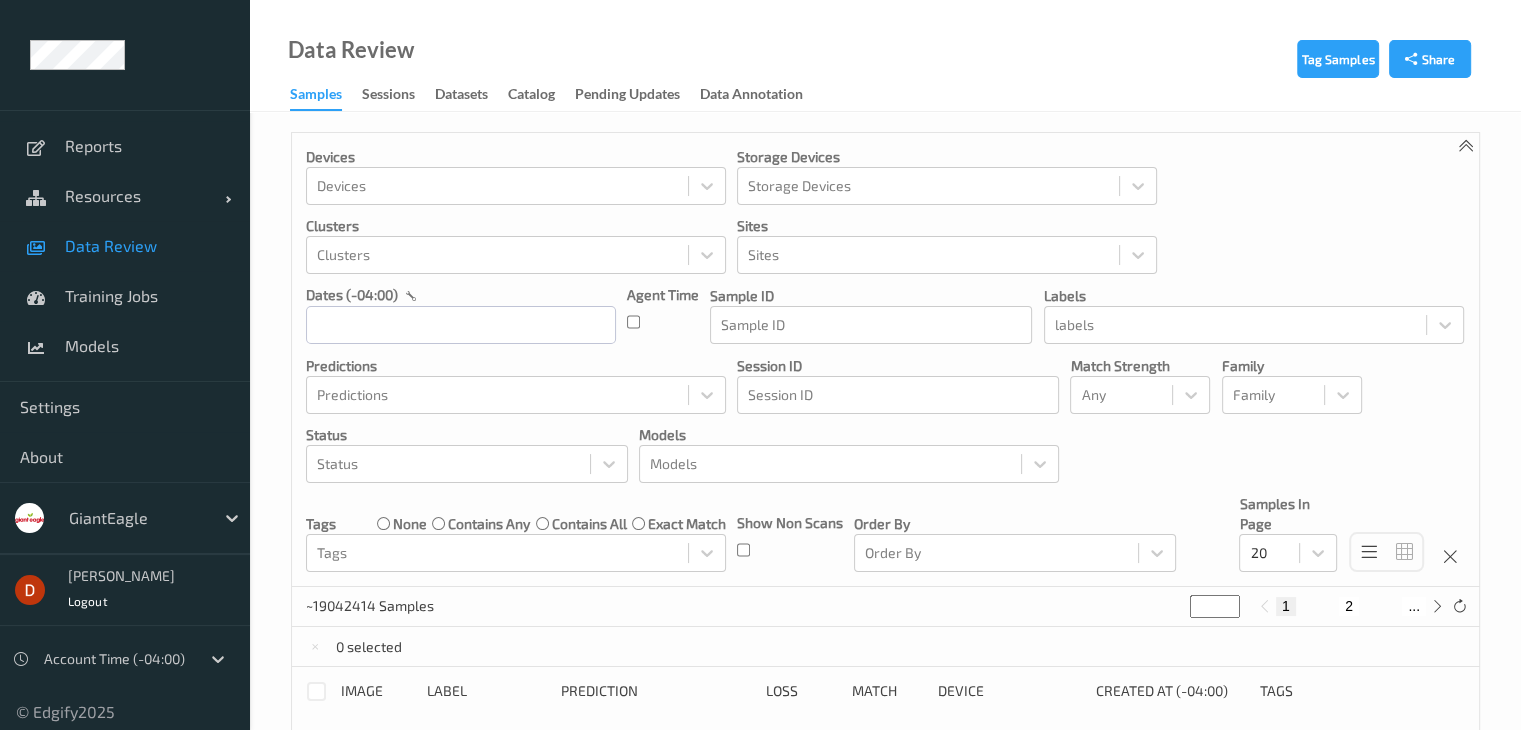 click on "Sessions" at bounding box center [388, 96] 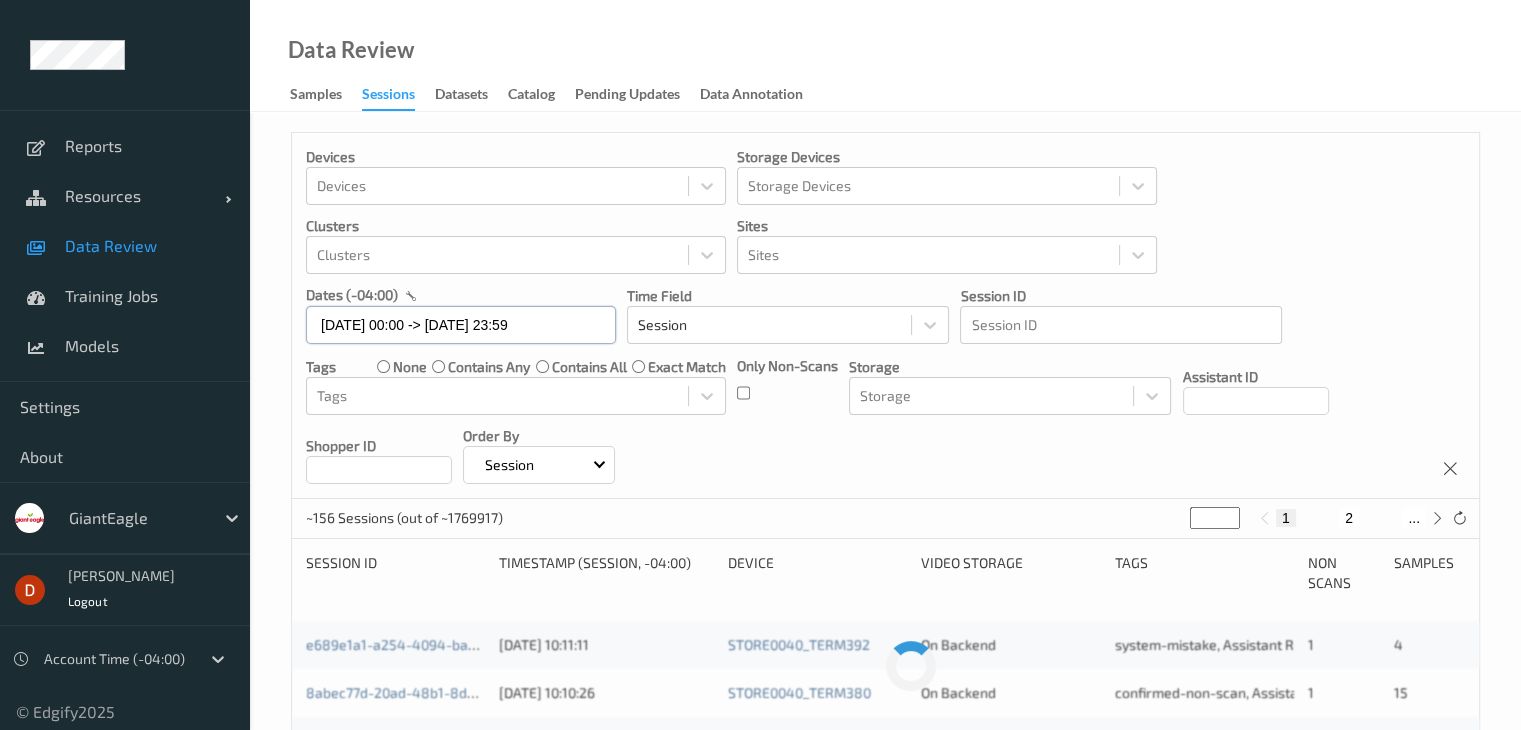 click on "[DATE] 00:00 -> [DATE] 23:59" at bounding box center [461, 325] 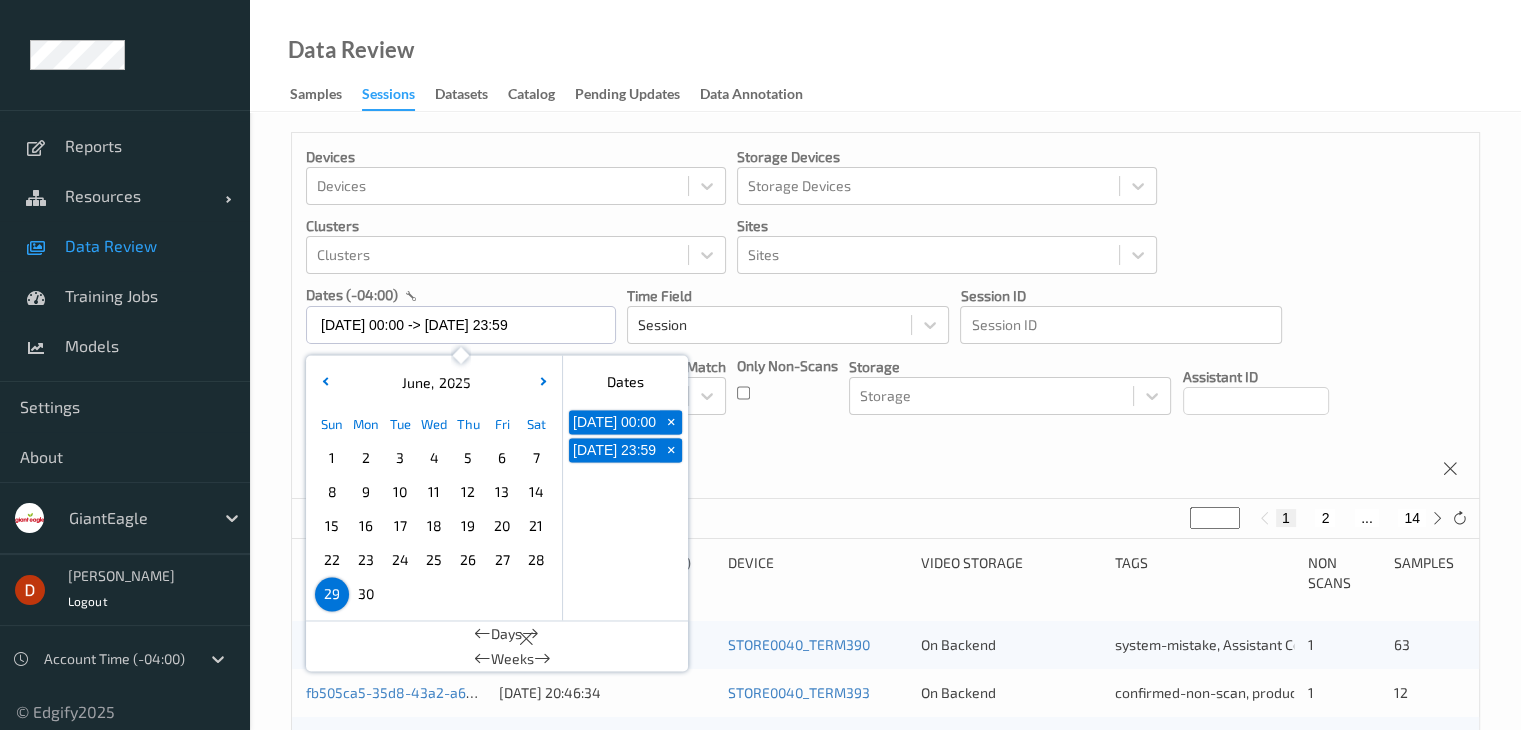 click on "Devices Devices Storage Devices Storage Devices Clusters Clusters Sites Sites dates (-04:00) [DATE] 00:00 -> [DATE] 23:59 [DATE] Sun Mon Tue Wed Thu Fri Sat 1 2 3 4 5 6 7 8 9 10 11 12 13 14 15 16 17 18 19 20 21 22 23 24 25 26 27 28 29 [DATE] February March April May June July August September October November [DATE] 2022 2023 2024 2025 2026 2027 2028 2029 2030 2031 2032 Dates [DATE] 00:00 + [DATE] 23:59 + Days Weeks Time Field Session Session ID Session ID Tags none contains any contains all exact match Tags Only Non-Scans Storage Storage Assistant ID Shopper ID Order By Session" at bounding box center (885, 316) 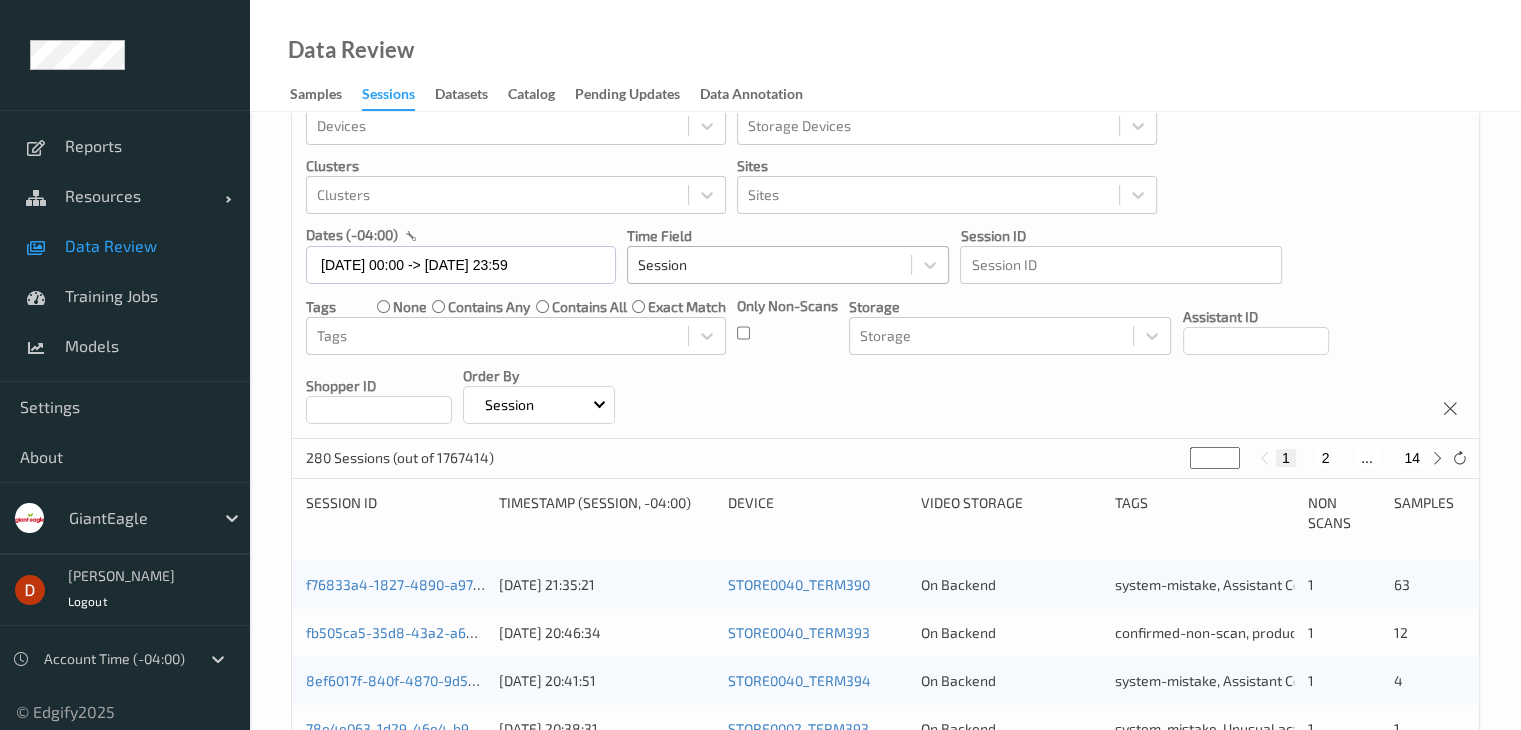 scroll, scrollTop: 0, scrollLeft: 0, axis: both 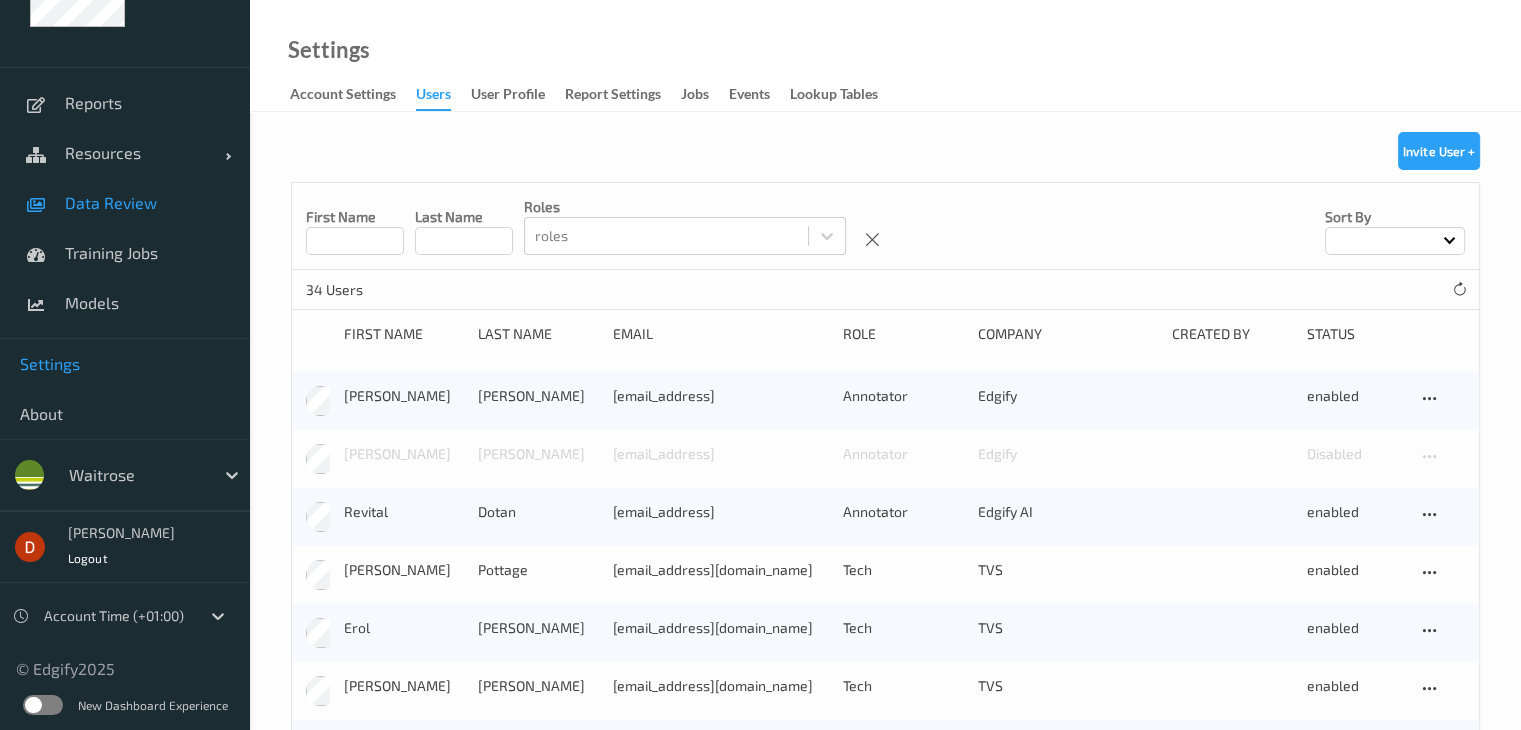 click on "Data Review" at bounding box center (125, 203) 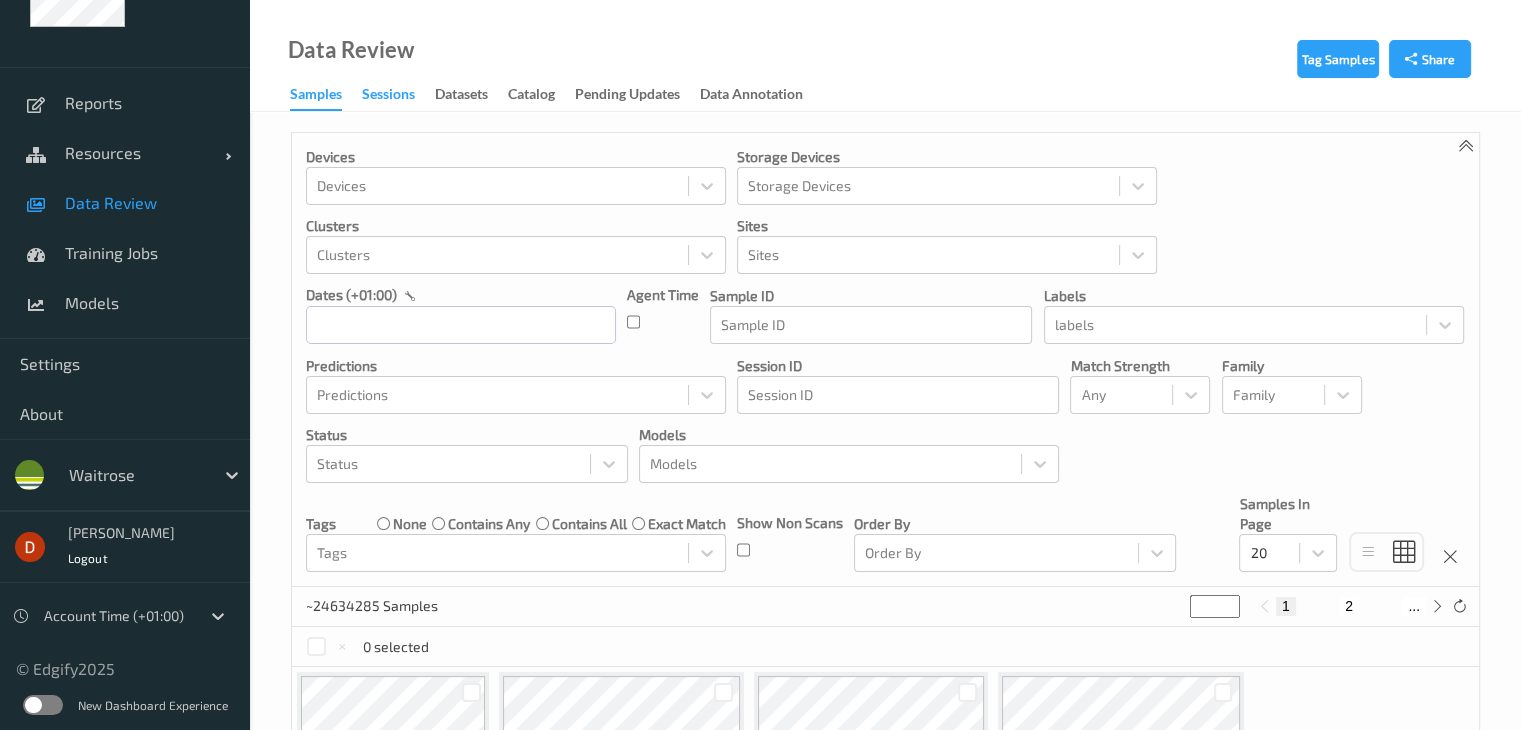 click on "Sessions" at bounding box center (388, 96) 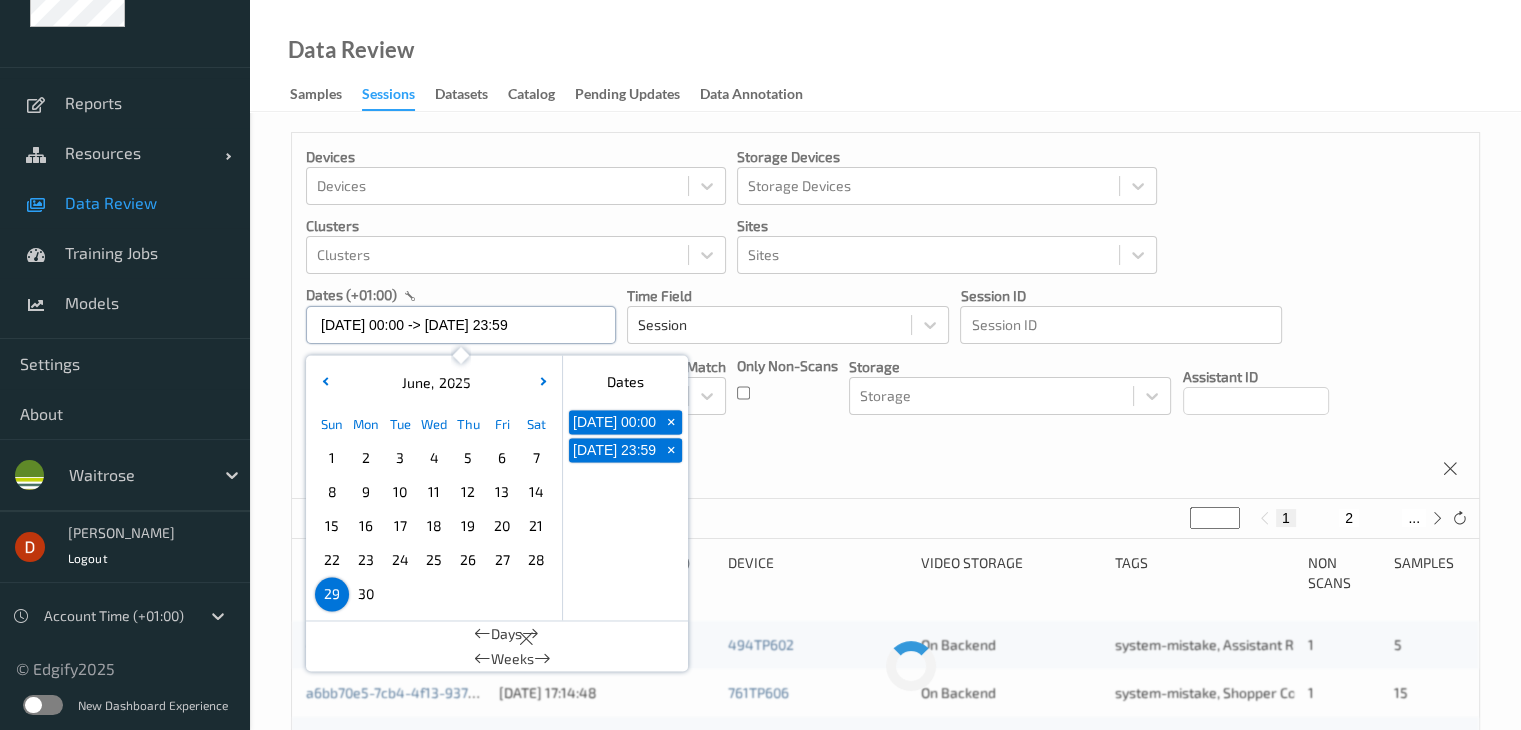 click on "[DATE] 00:00 -> [DATE] 23:59" at bounding box center [461, 325] 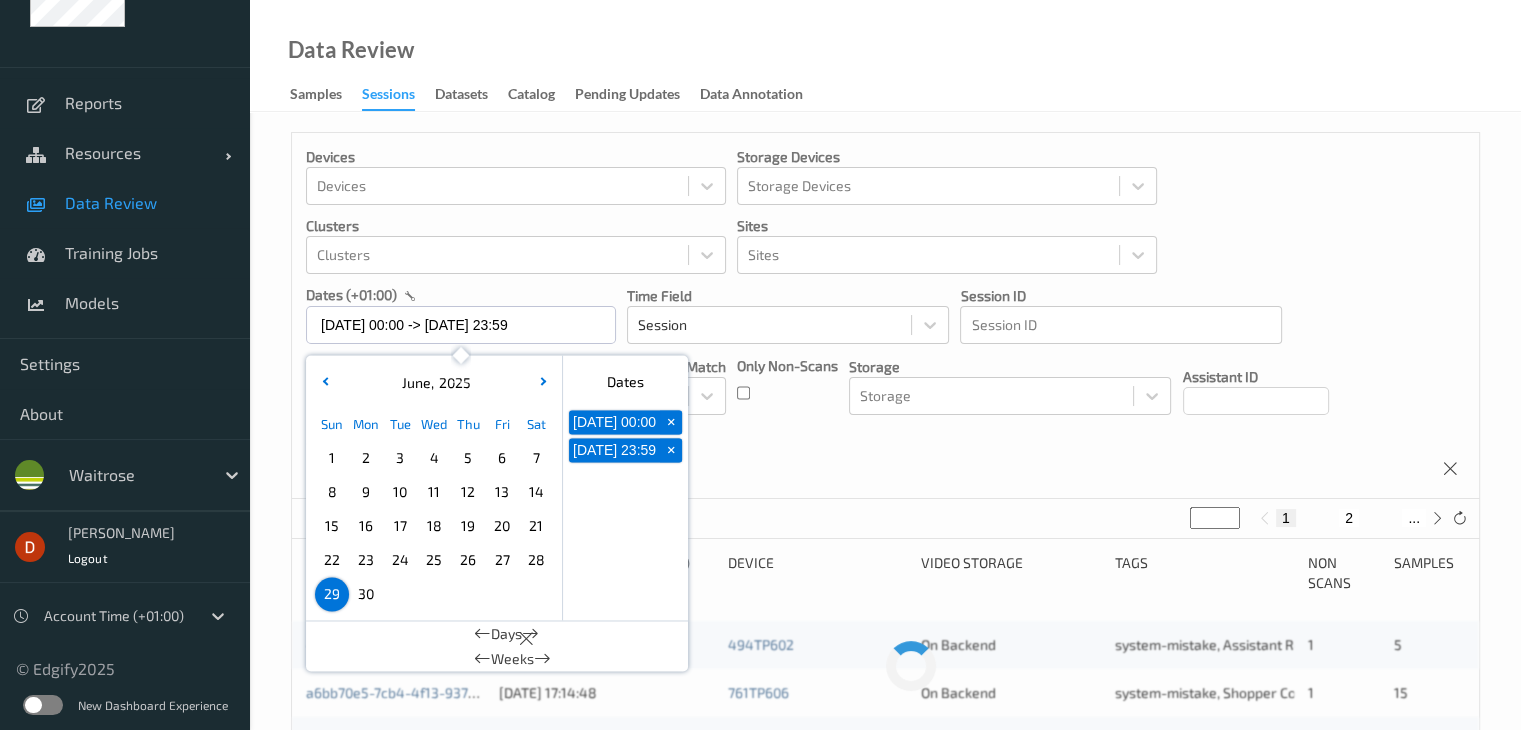 click on "30" at bounding box center (366, 594) 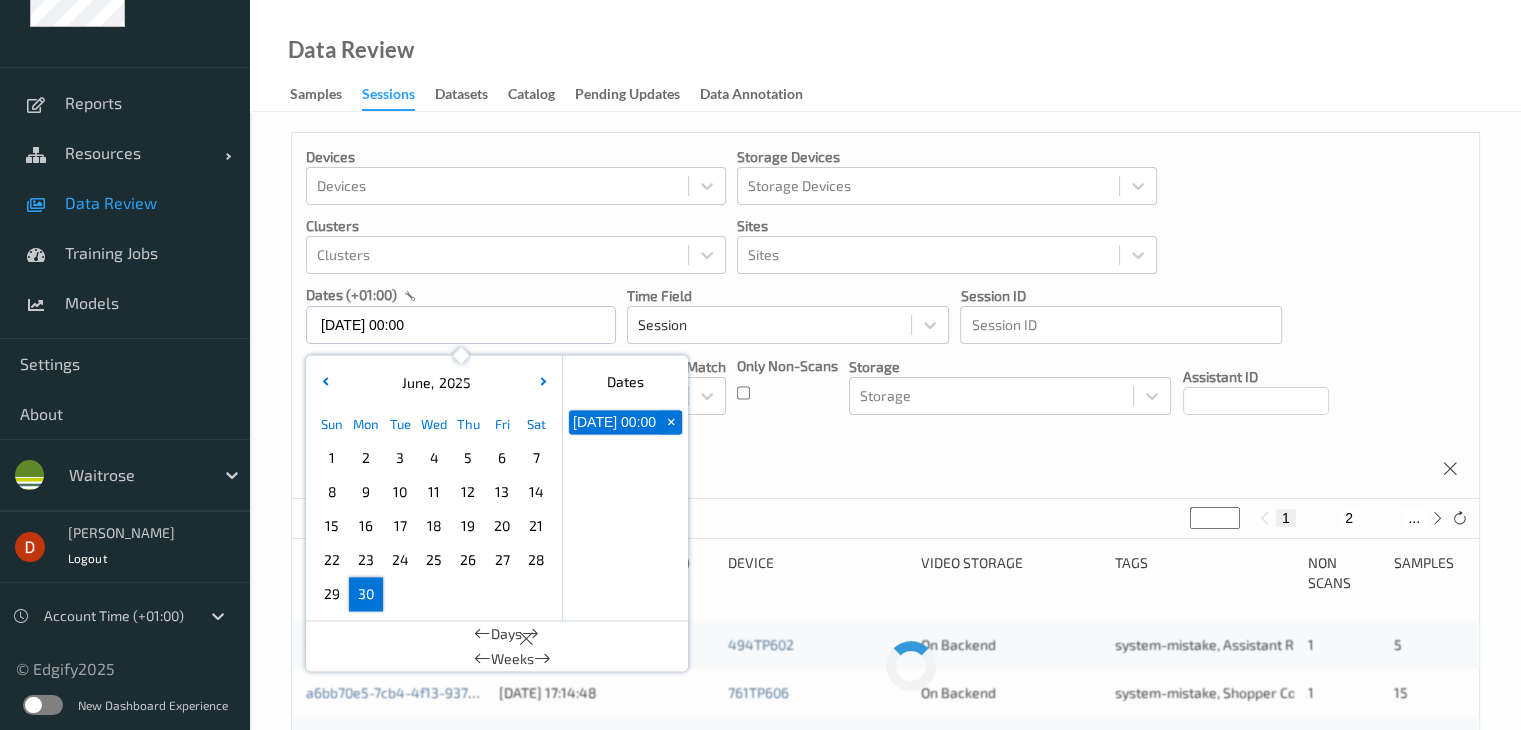 click on "30" at bounding box center [366, 594] 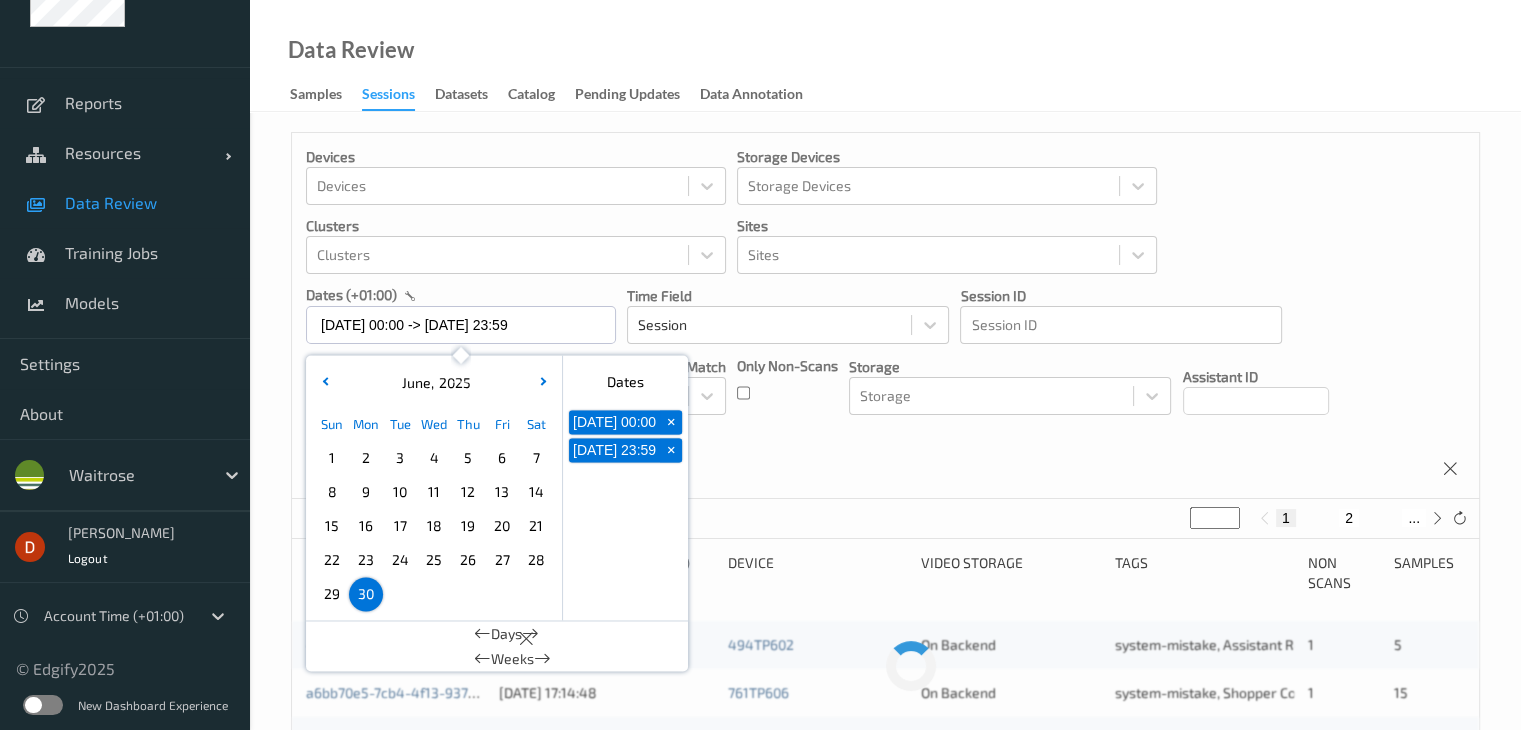 click on "Devices Devices Storage Devices Storage Devices Clusters Clusters Sites Sites dates (+01:00) 30/06/2025 00:00 -> 30/06/2025 23:59 June , 2025 Sun Mon Tue Wed Thu Fri Sat 1 2 3 4 5 6 7 8 9 10 11 12 13 14 15 16 17 18 19 20 21 22 23 24 25 26 27 28 29 30 January February March April May June July August September October November December 2021 2022 2023 2024 2025 2026 2027 2028 2029 2030 2031 2032 Dates 30/06/2025 00:00 + 30/06/2025 23:59 + Days Weeks Time Field Session Session ID Session ID Tags none contains any contains all exact match Tags Only Non-Scans Storage Storage Assistant ID Shopper ID Order By Session" at bounding box center (885, 316) 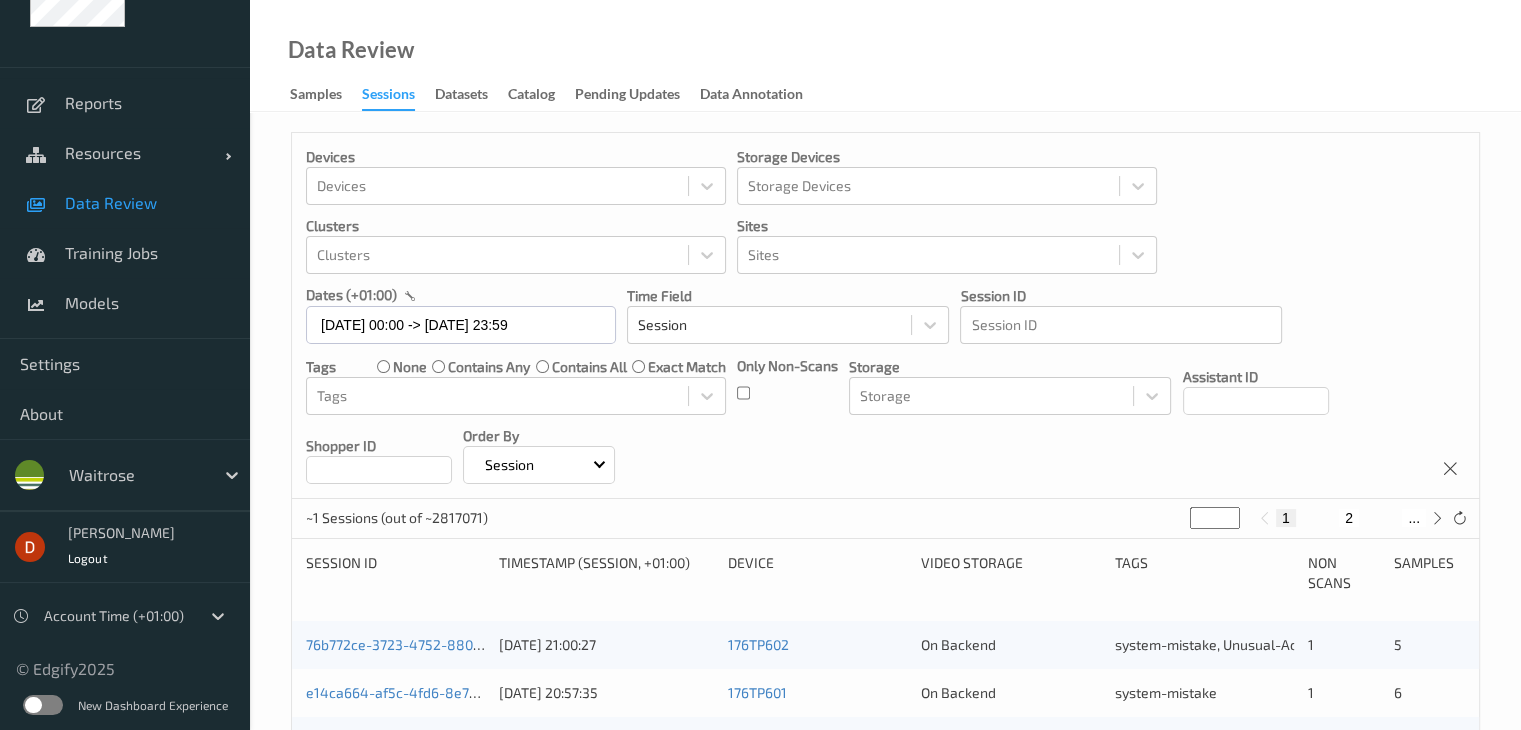 click on "Only Non-Scans" at bounding box center [787, 385] 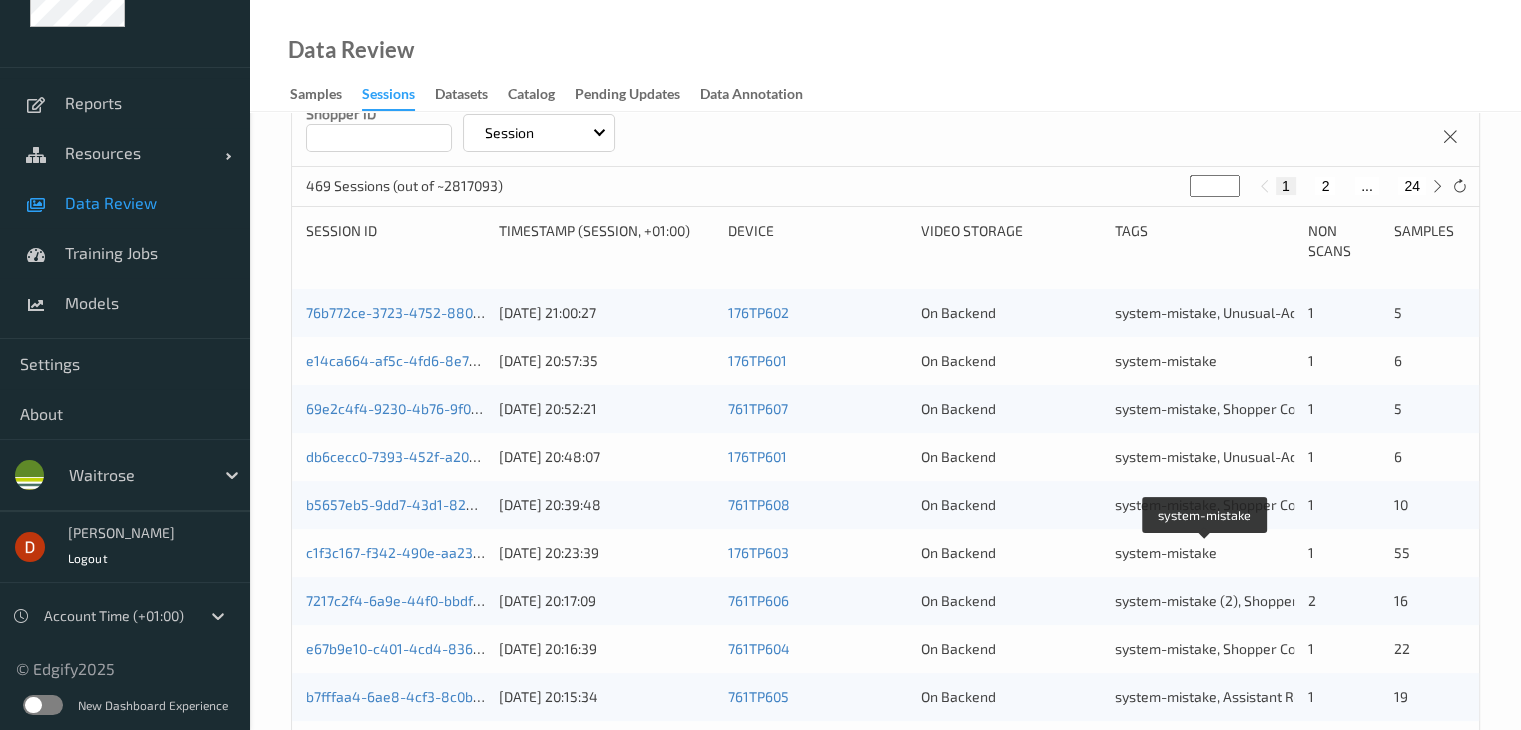 scroll, scrollTop: 0, scrollLeft: 0, axis: both 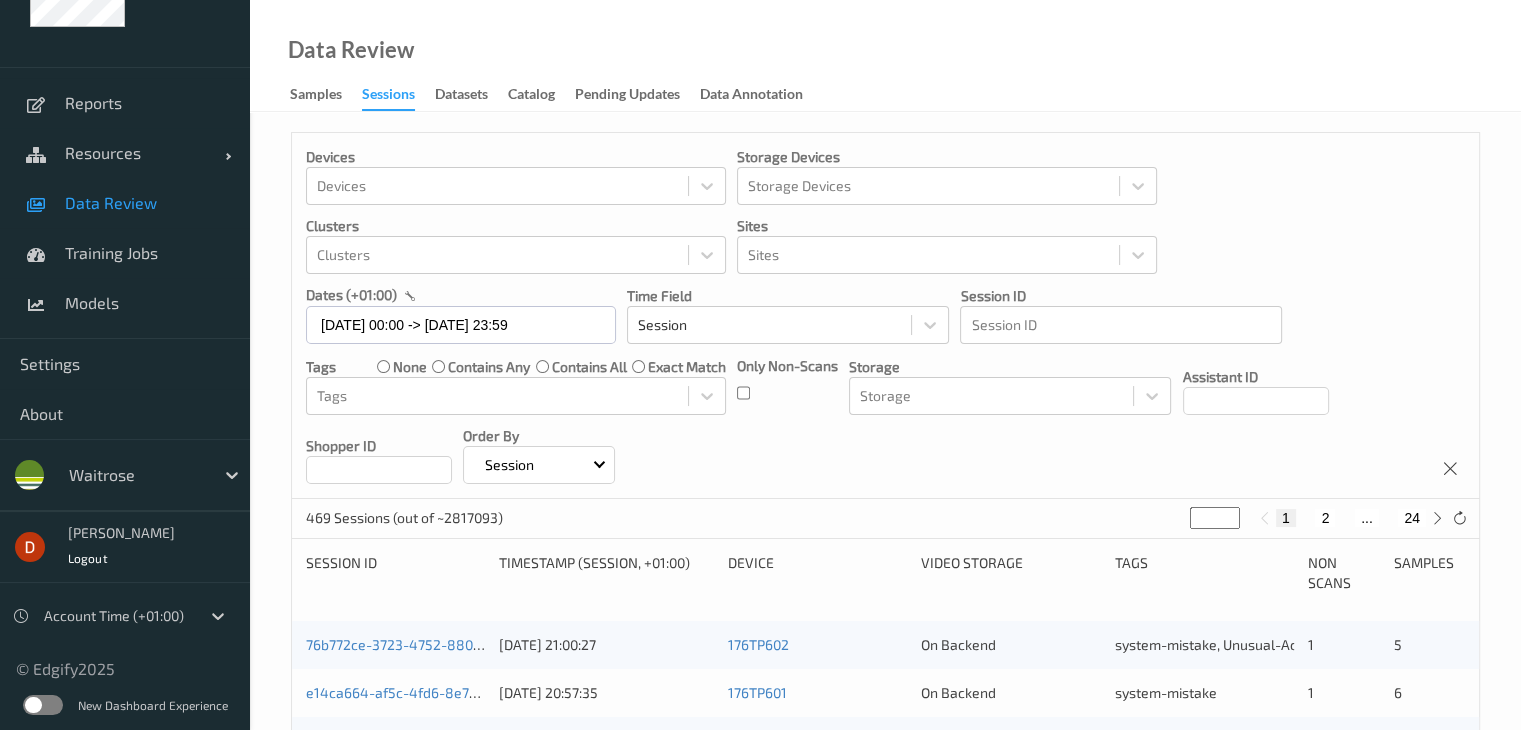 click on "2" at bounding box center [1325, 518] 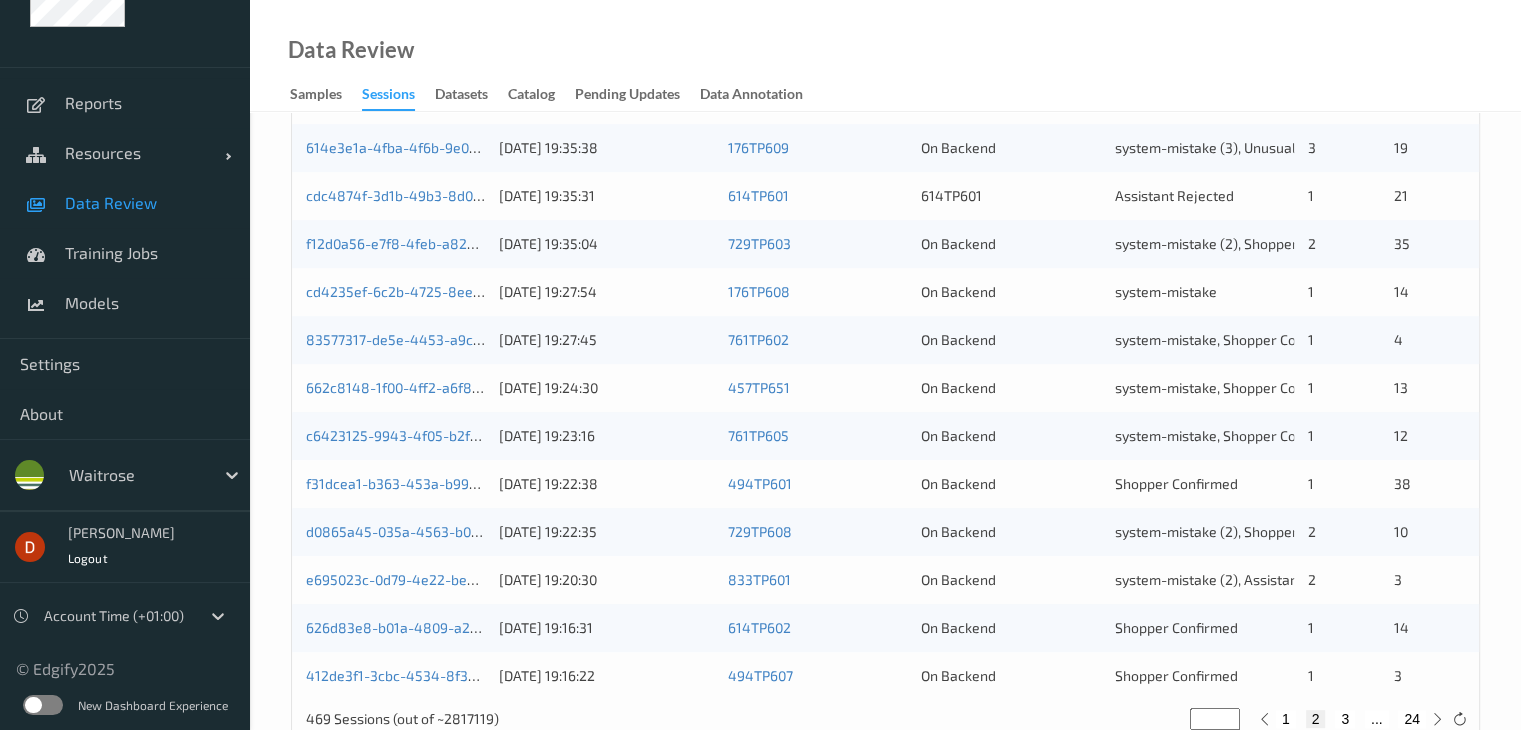 scroll, scrollTop: 900, scrollLeft: 0, axis: vertical 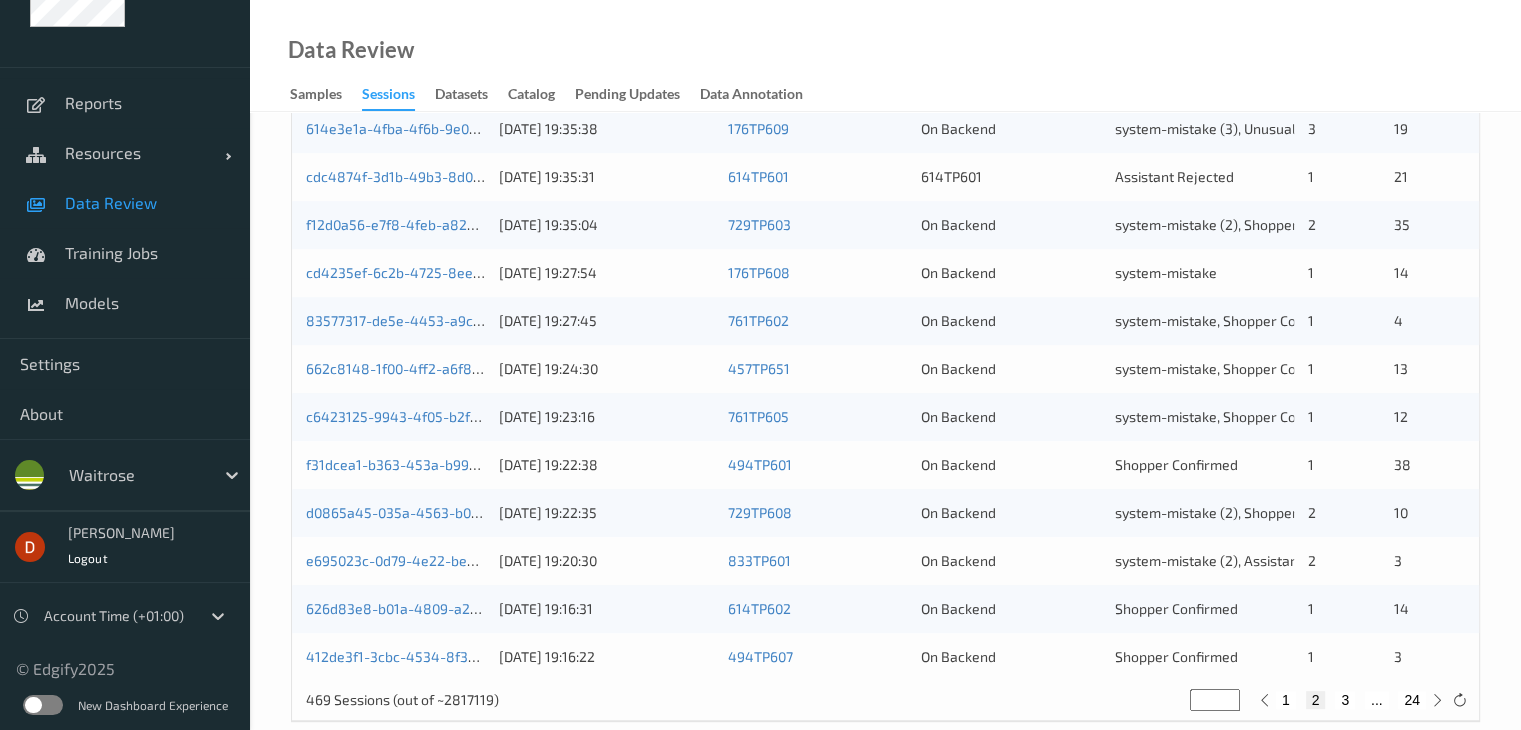 click on "1" at bounding box center [1286, 700] 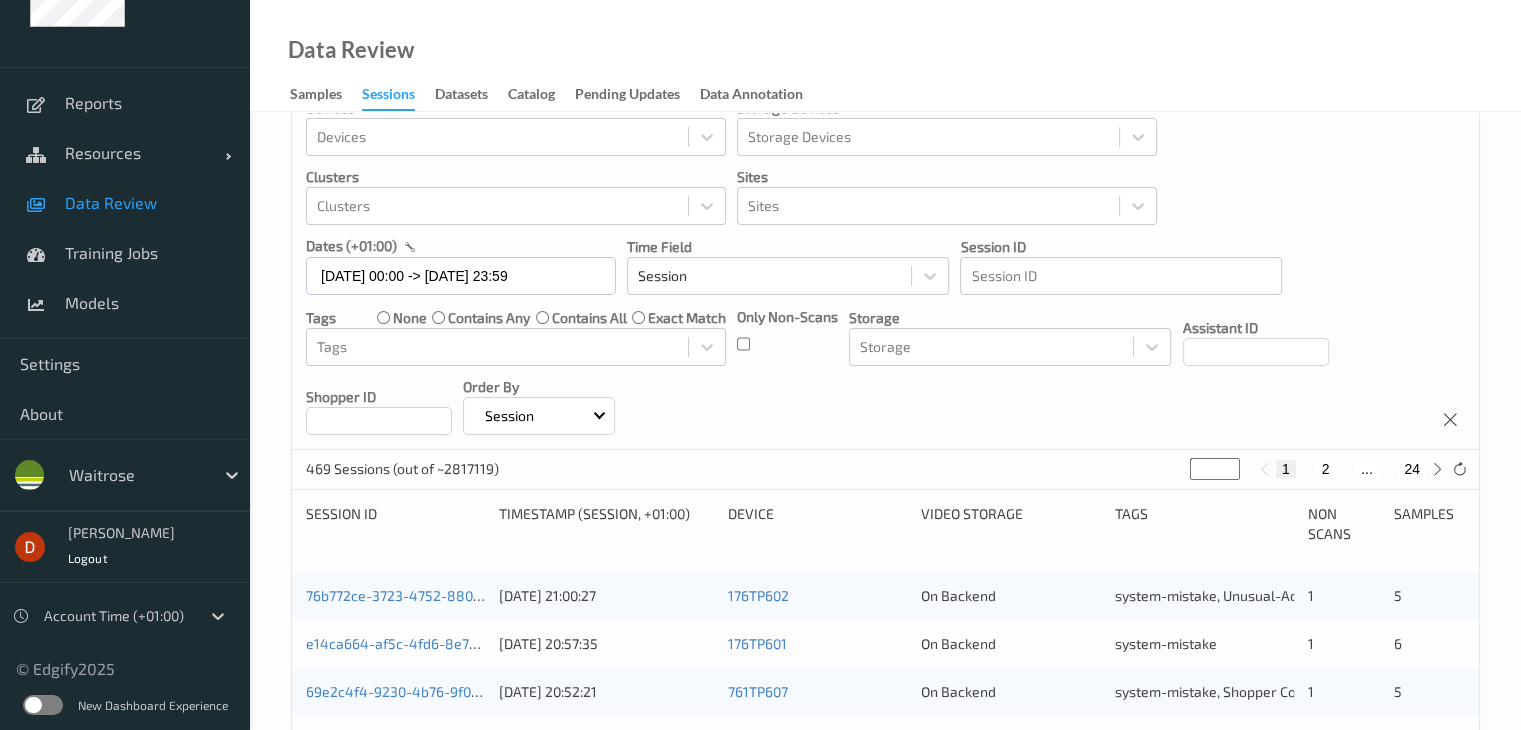 scroll, scrollTop: 0, scrollLeft: 0, axis: both 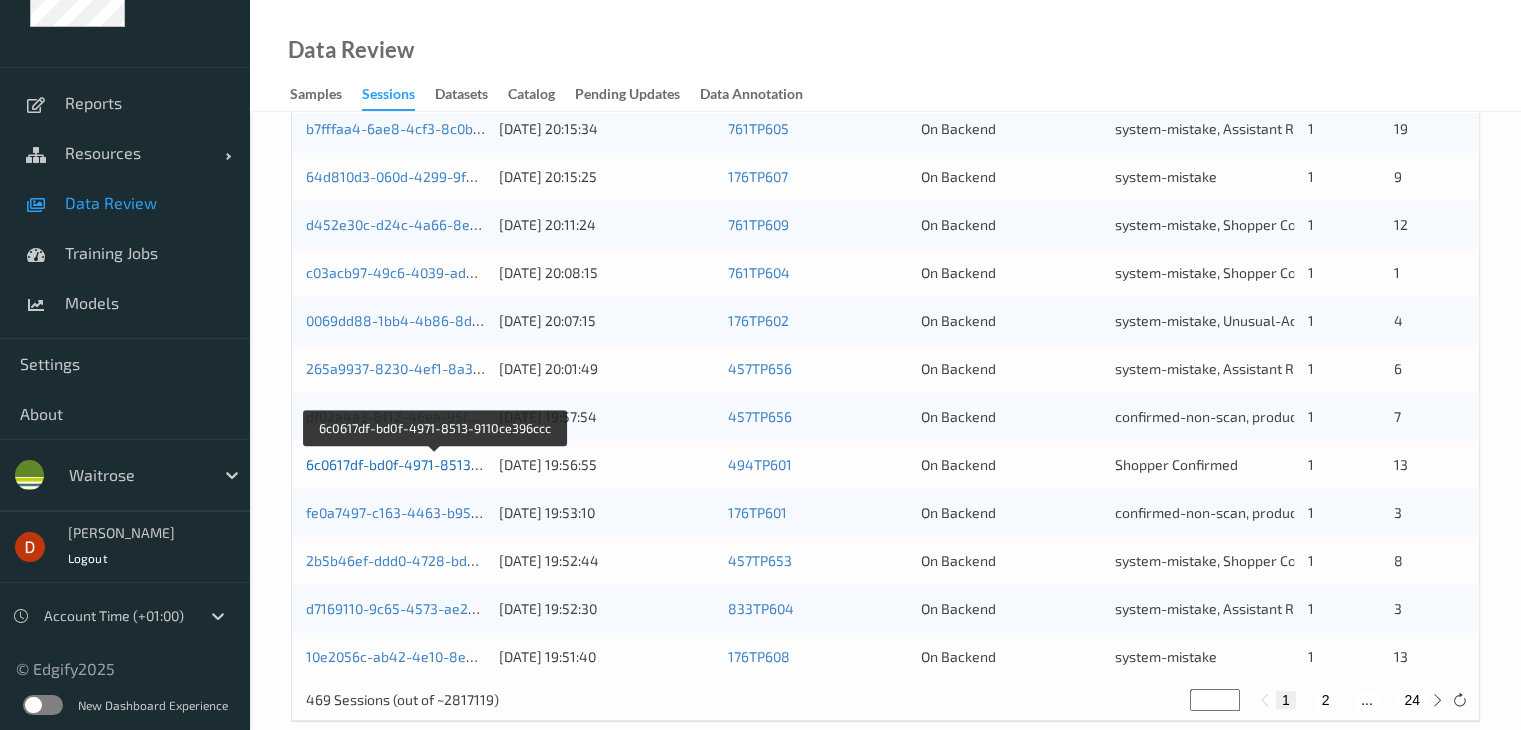 click on "6c0617df-bd0f-4971-8513-9110ce396ccc" at bounding box center (435, 464) 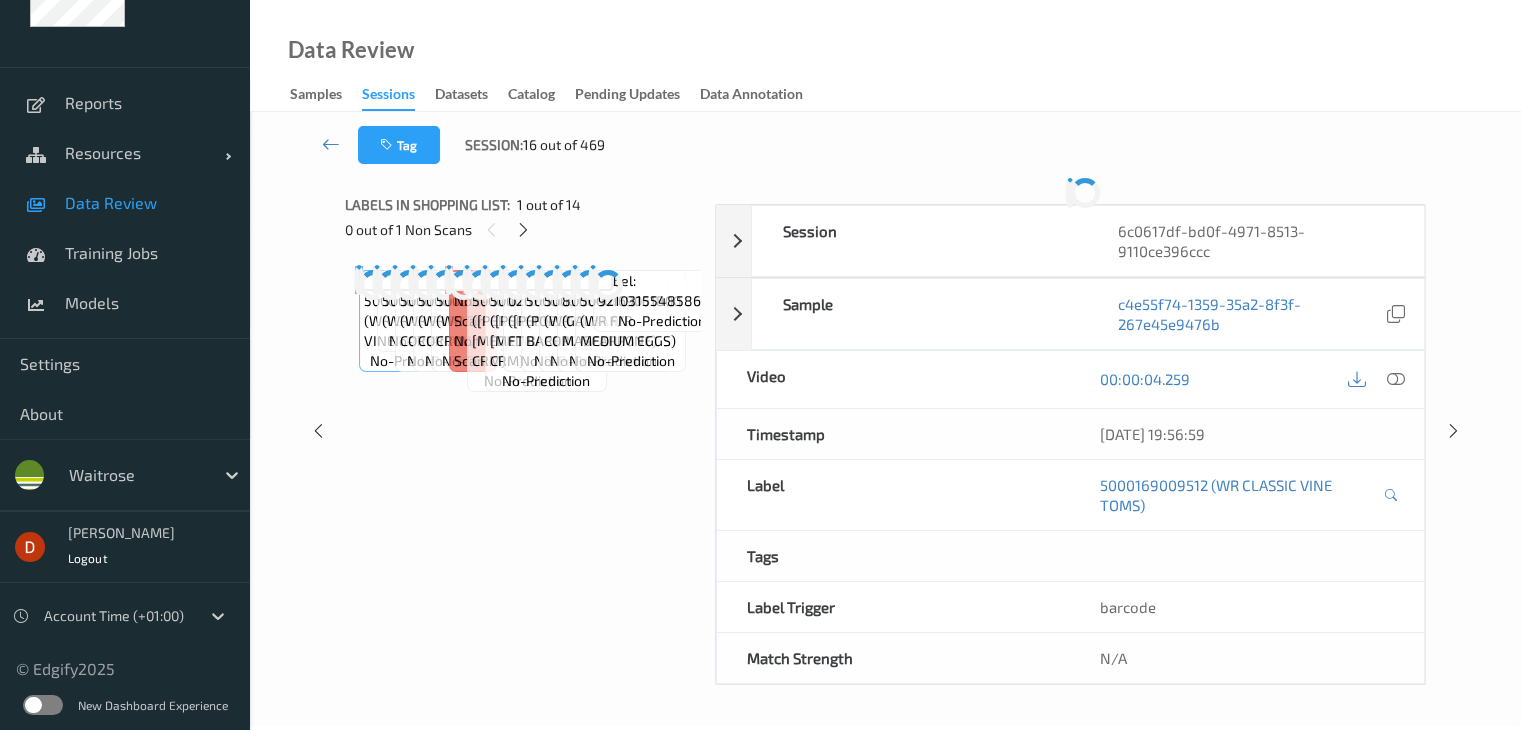 scroll, scrollTop: 0, scrollLeft: 0, axis: both 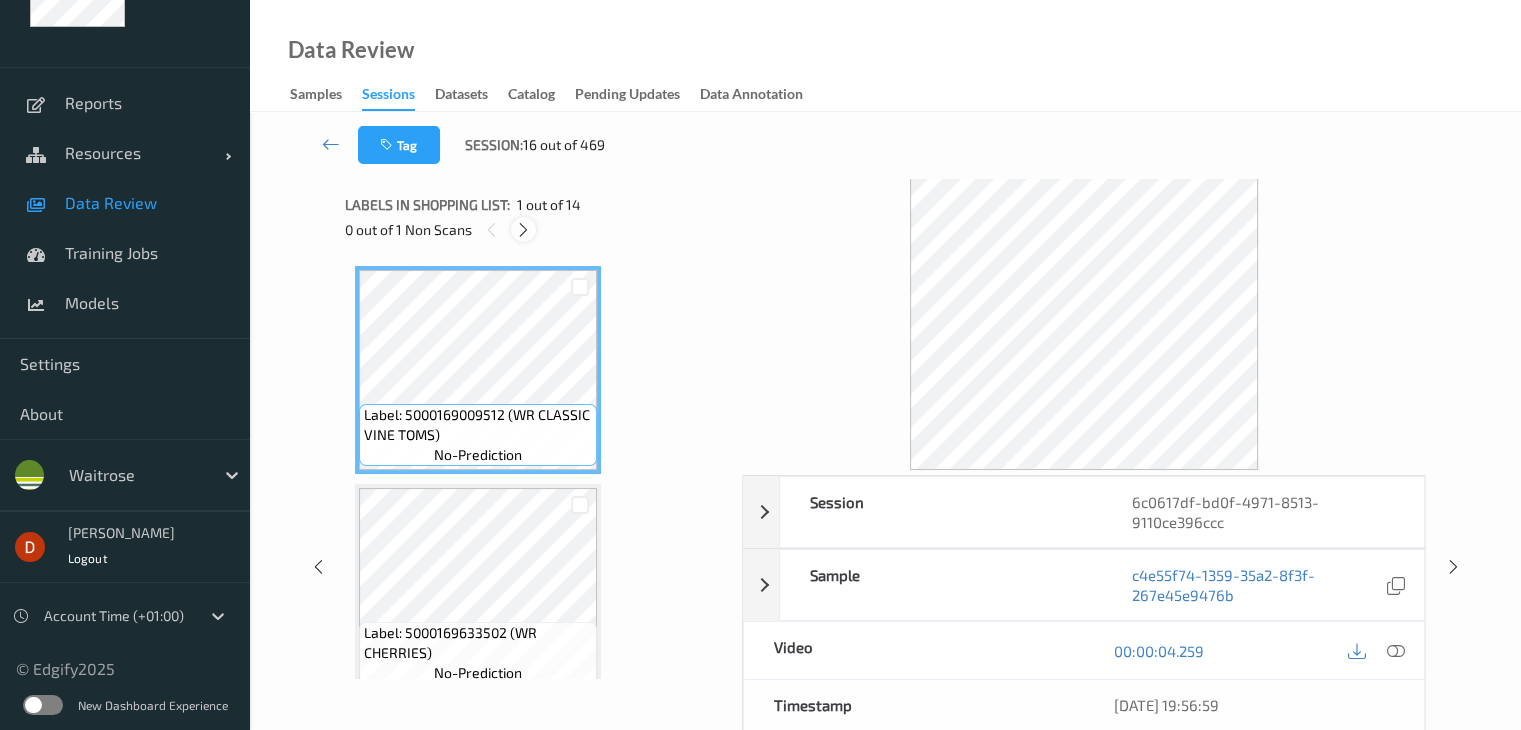 click at bounding box center [523, 229] 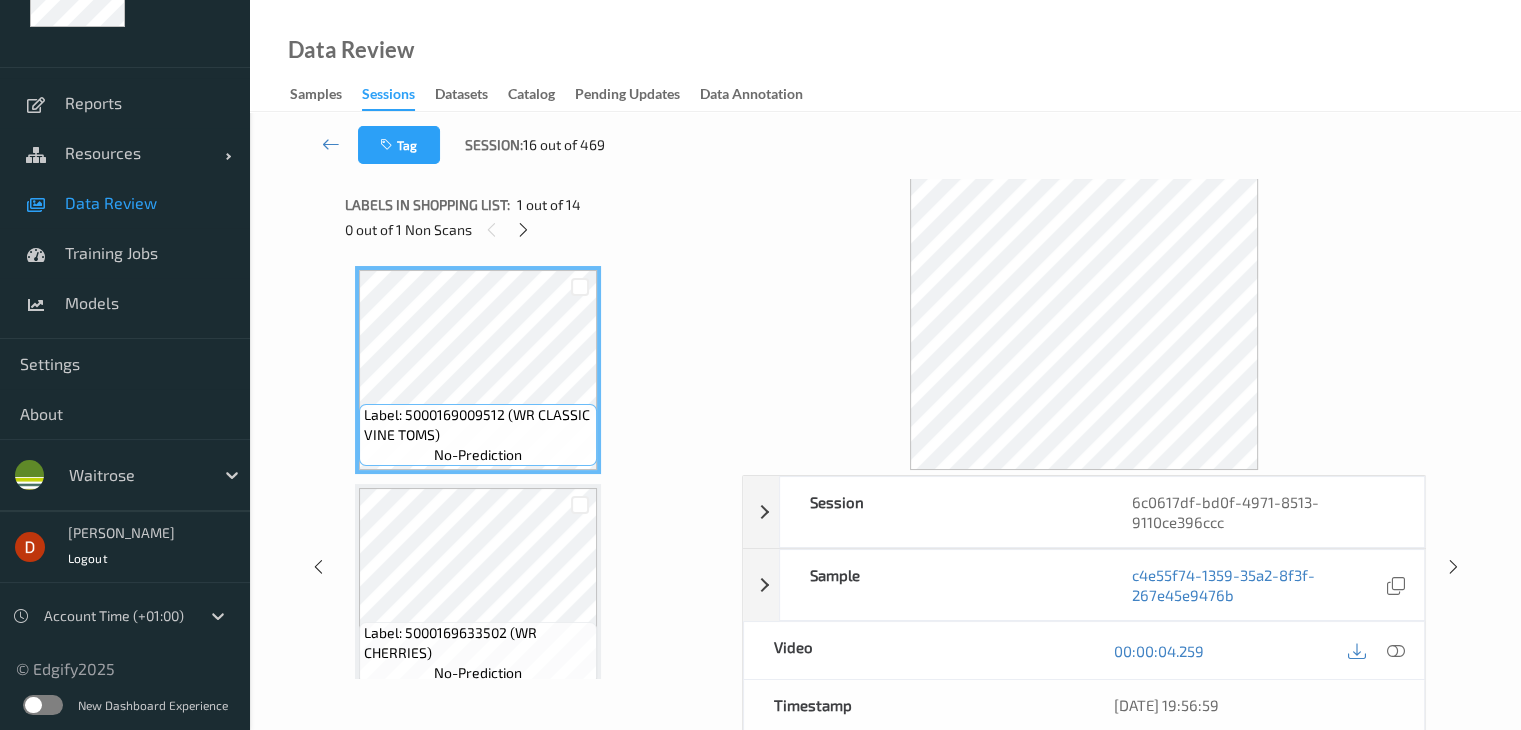 scroll, scrollTop: 882, scrollLeft: 0, axis: vertical 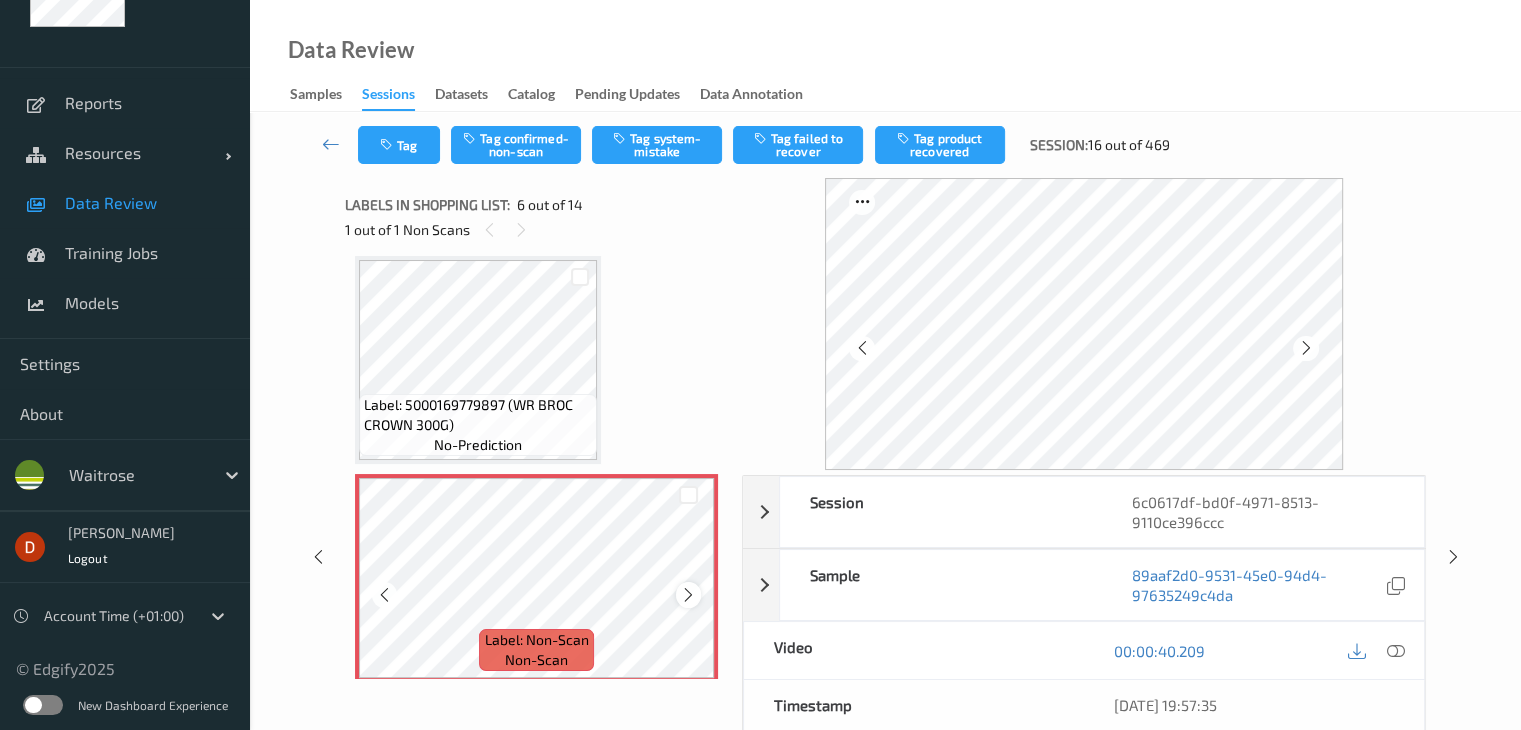 click at bounding box center [688, 595] 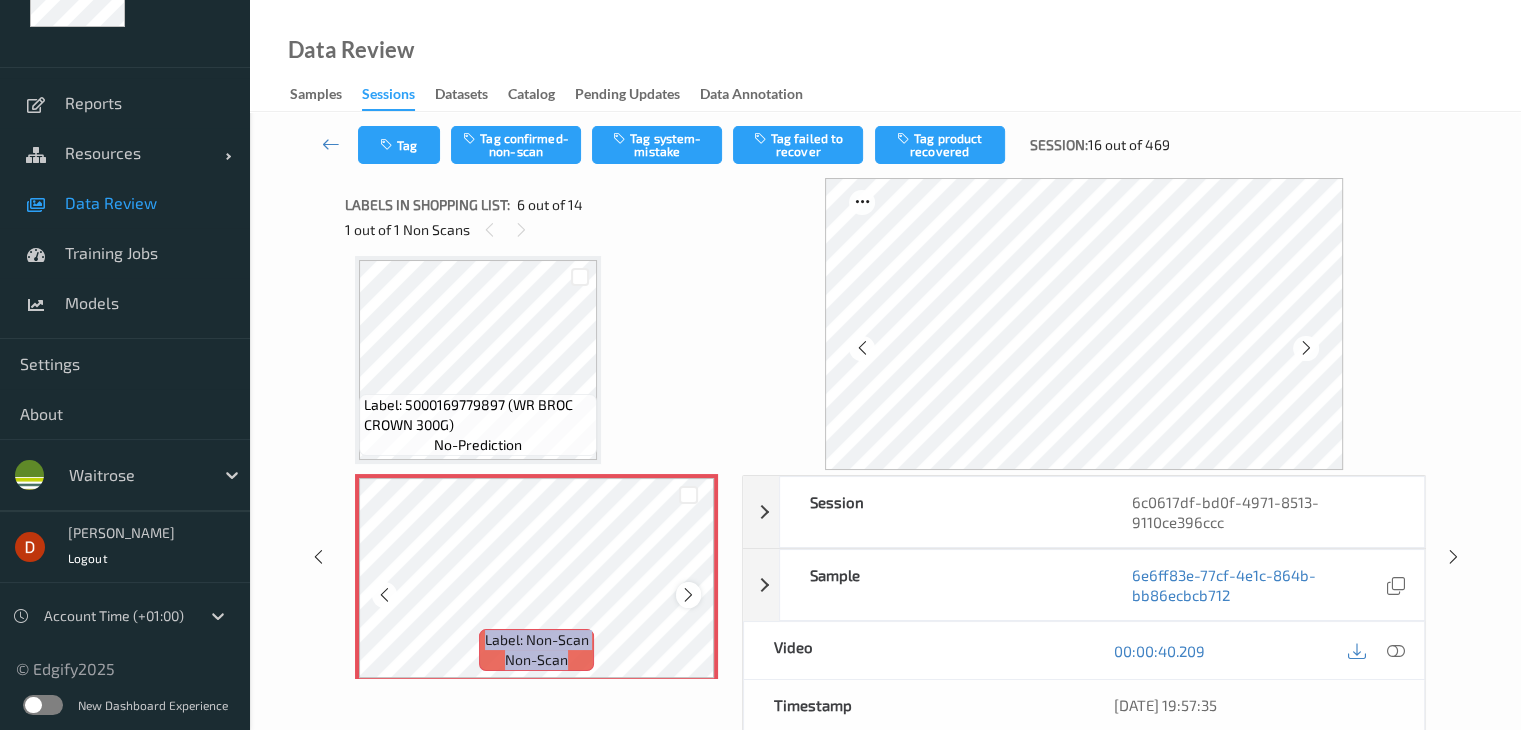 click at bounding box center (688, 595) 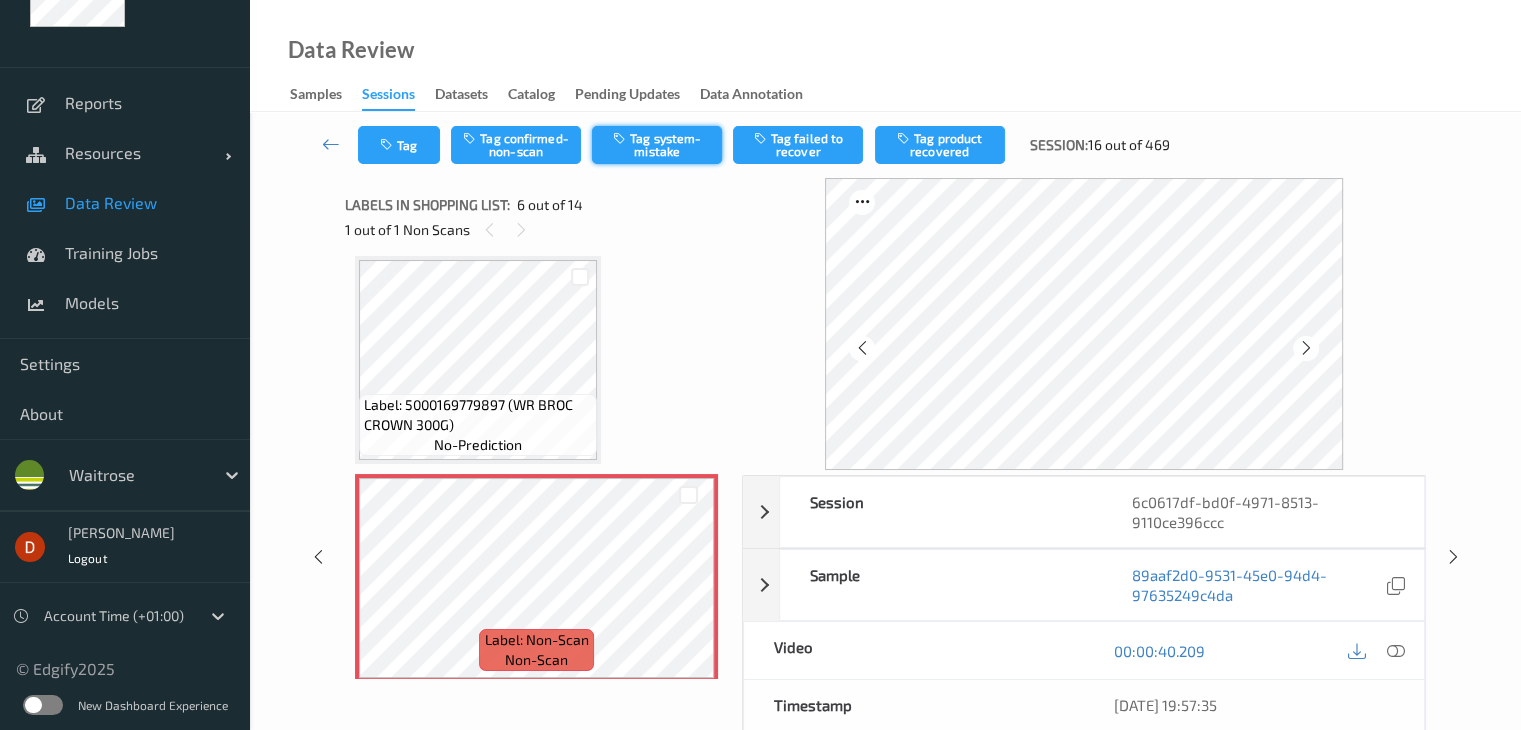 click on "Tag   system-mistake" at bounding box center [657, 145] 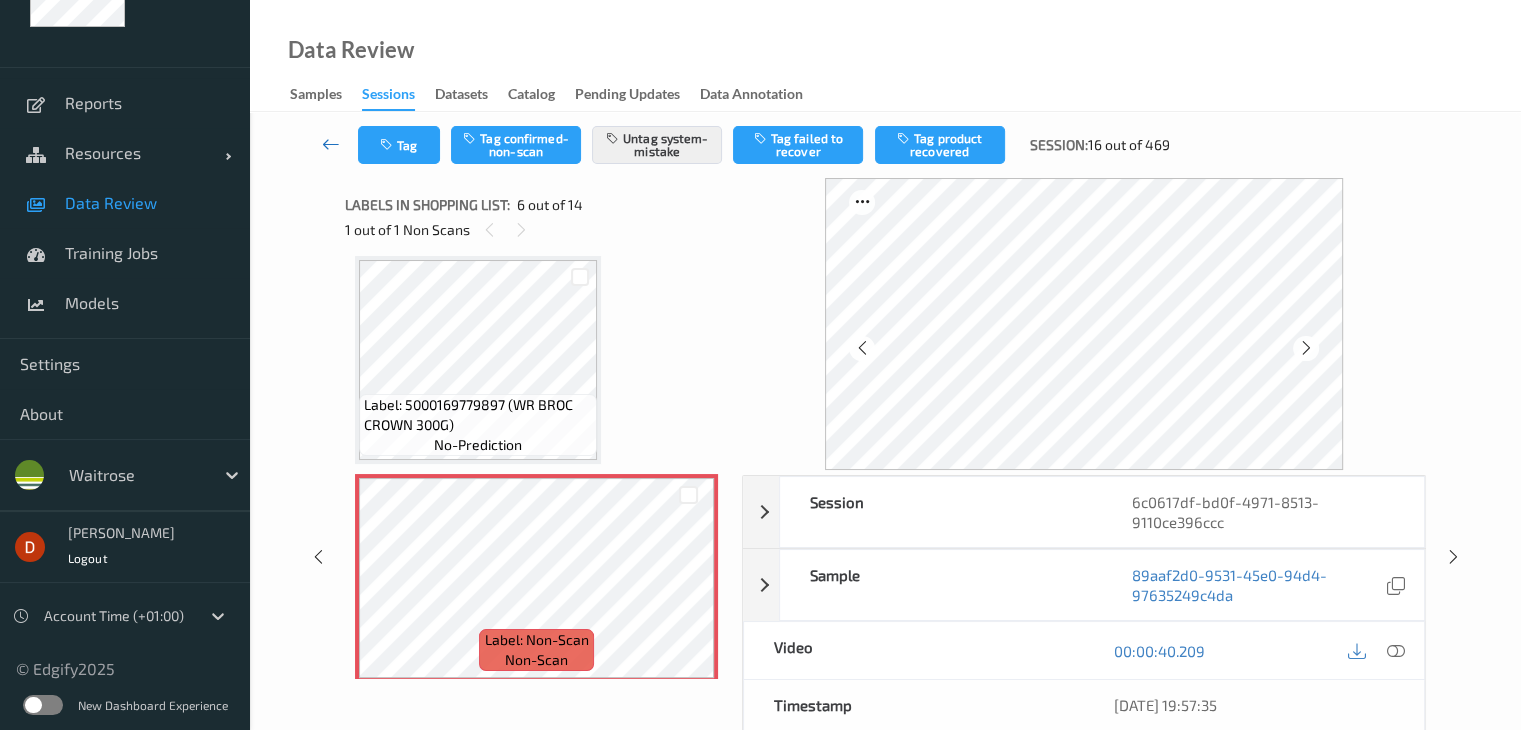click at bounding box center [331, 144] 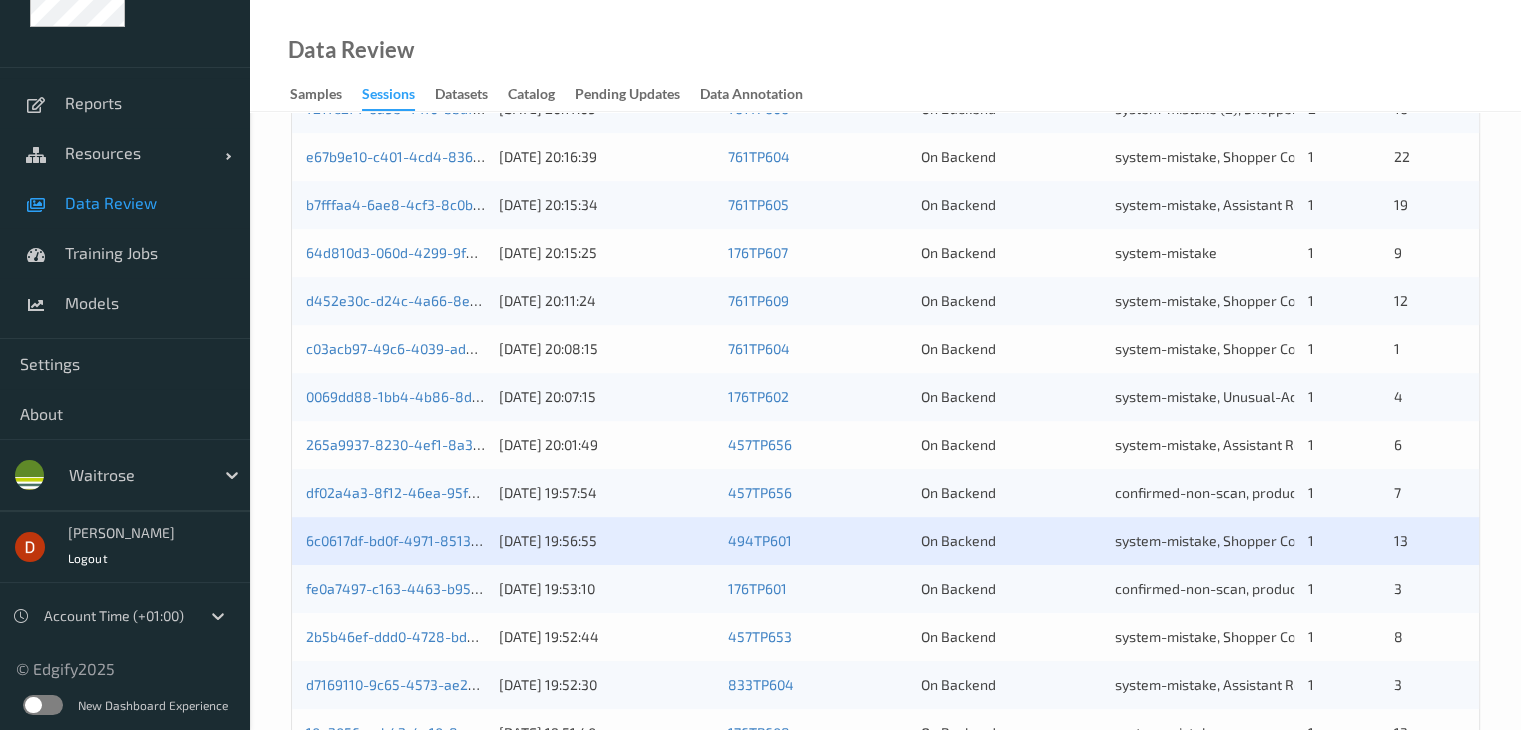 scroll, scrollTop: 932, scrollLeft: 0, axis: vertical 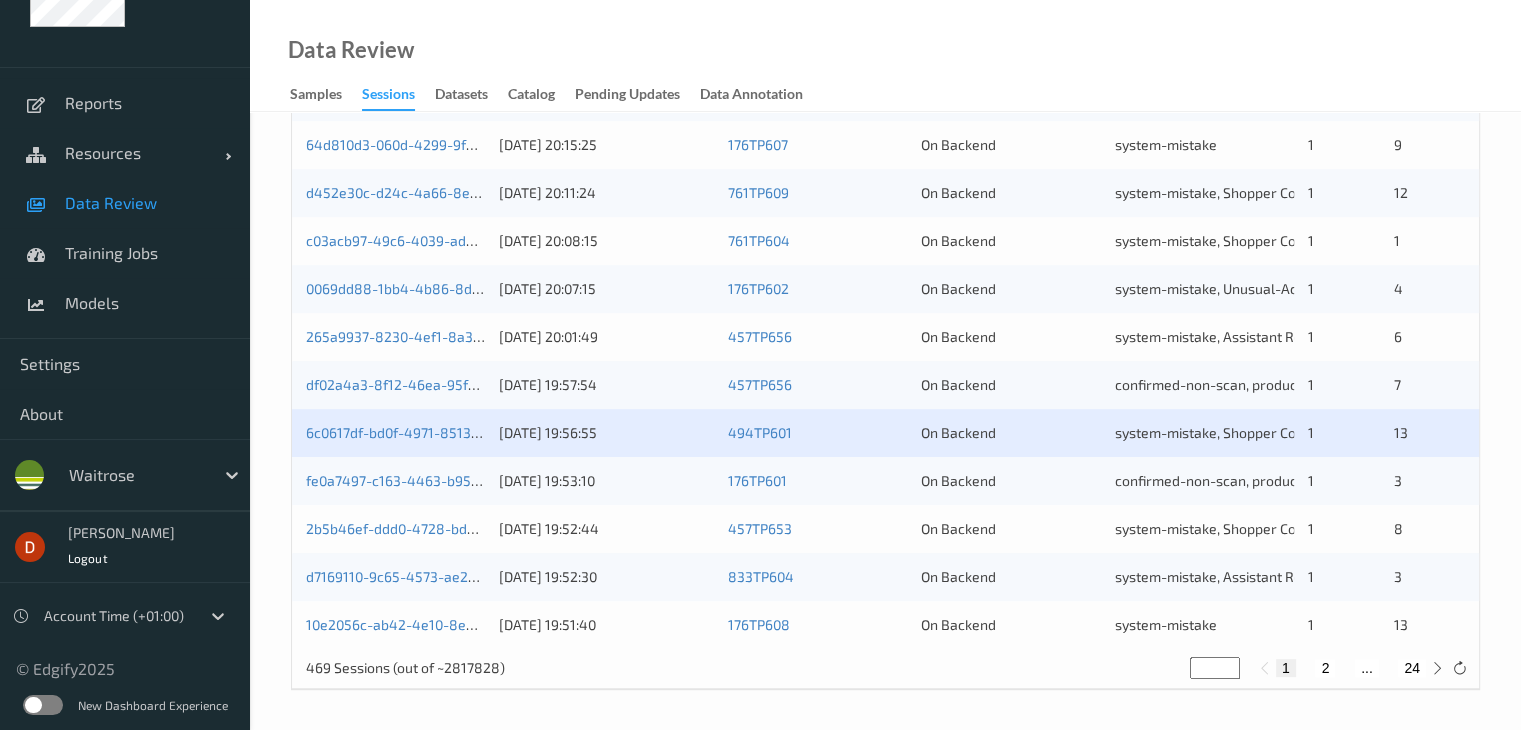 click on "2" at bounding box center [1325, 668] 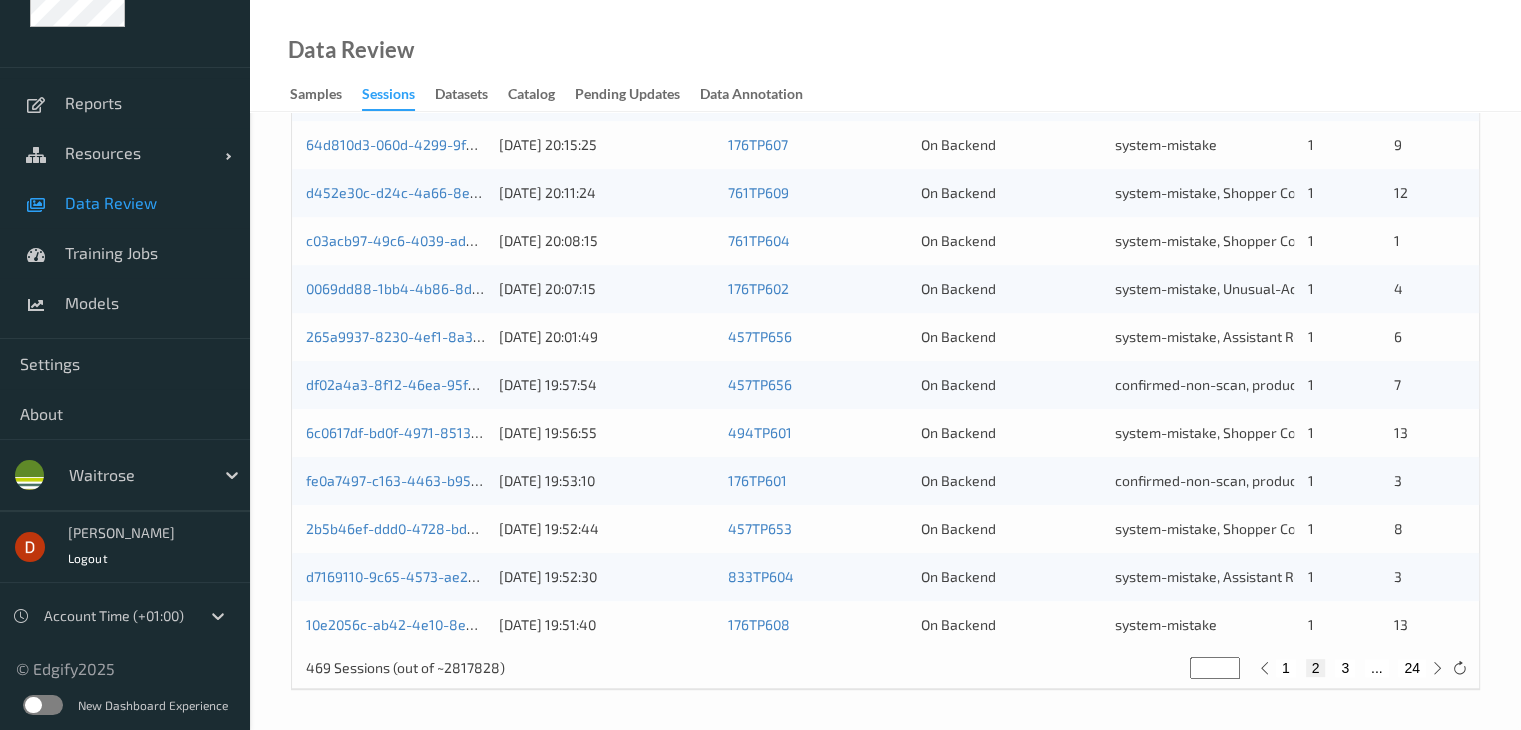 type on "*" 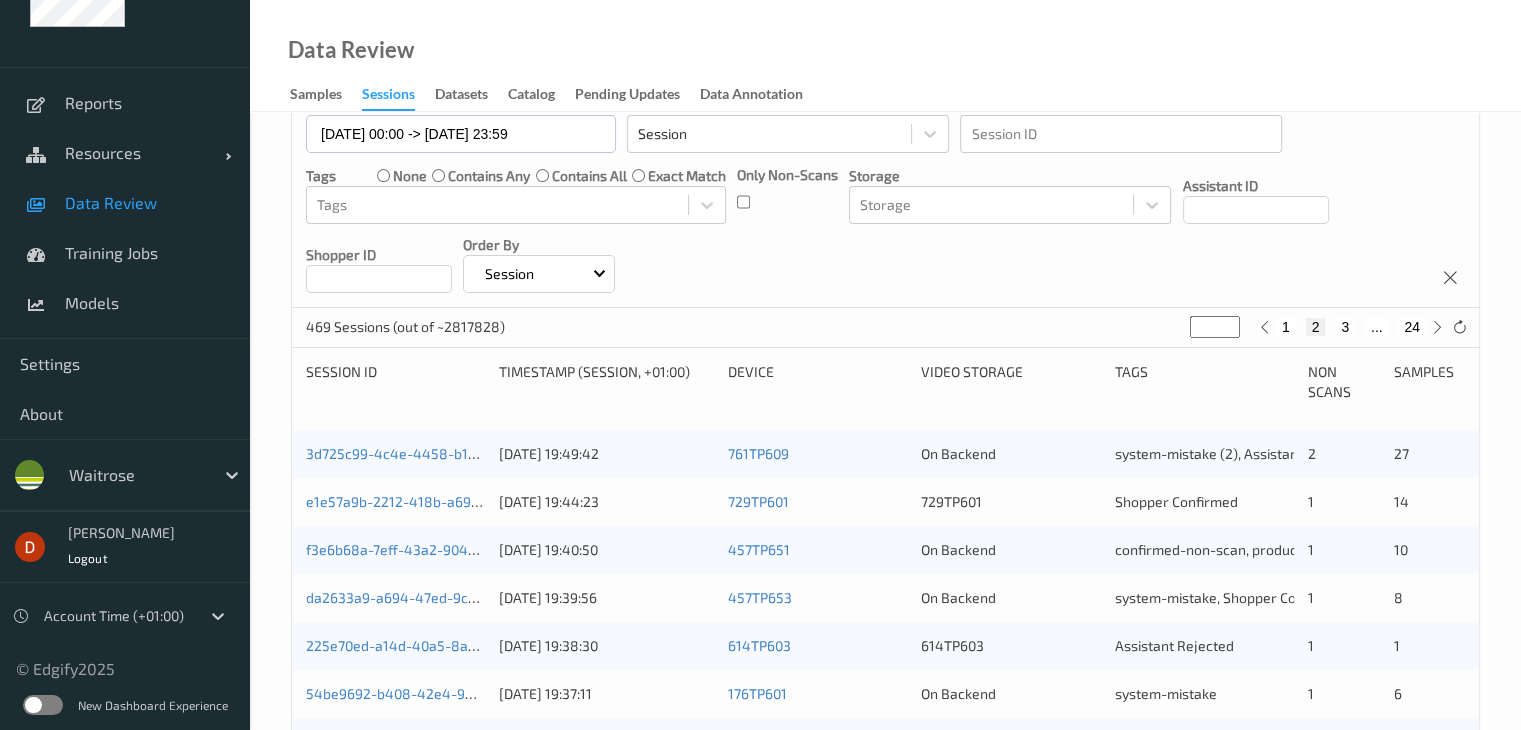 scroll, scrollTop: 200, scrollLeft: 0, axis: vertical 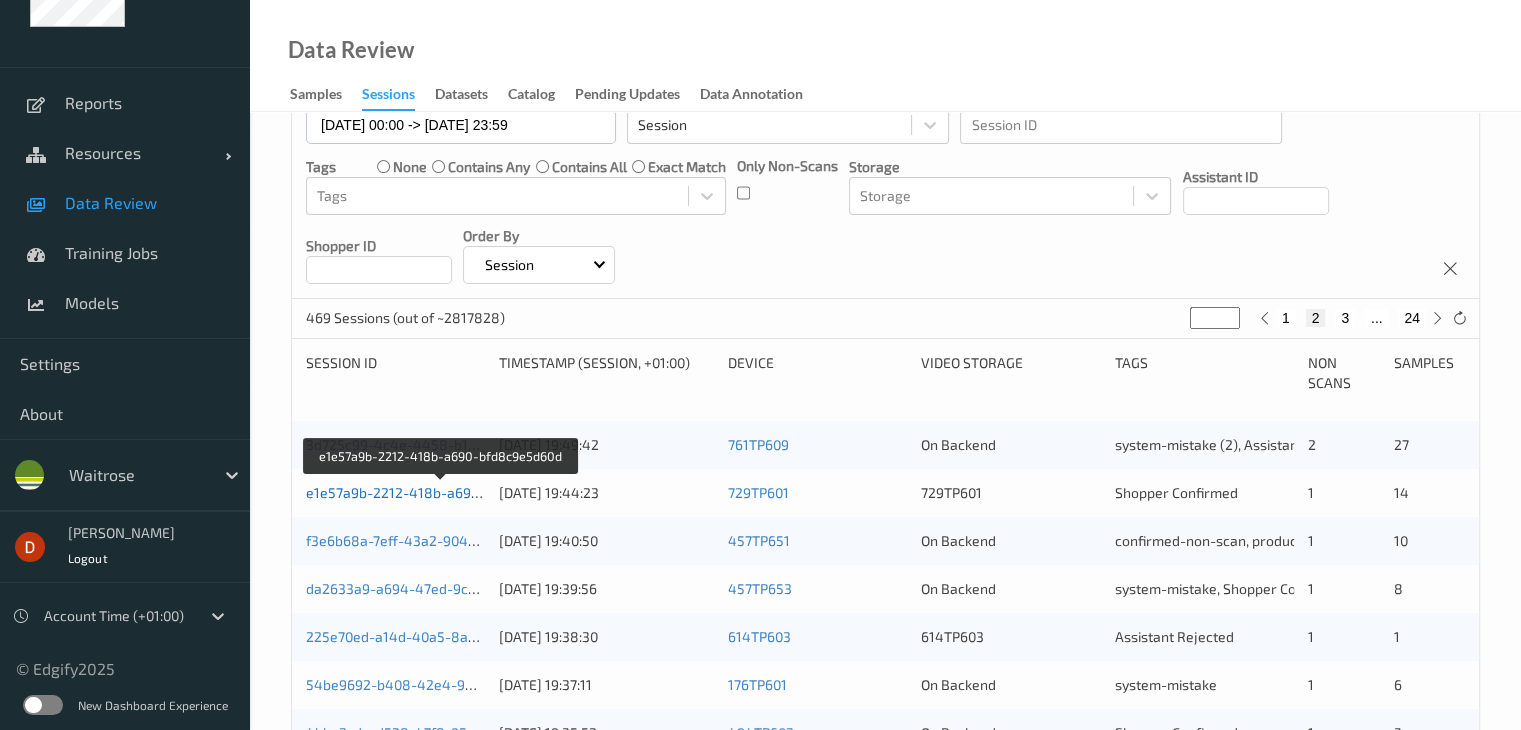 click on "e1e57a9b-2212-418b-a690-bfd8c9e5d60d" at bounding box center (442, 492) 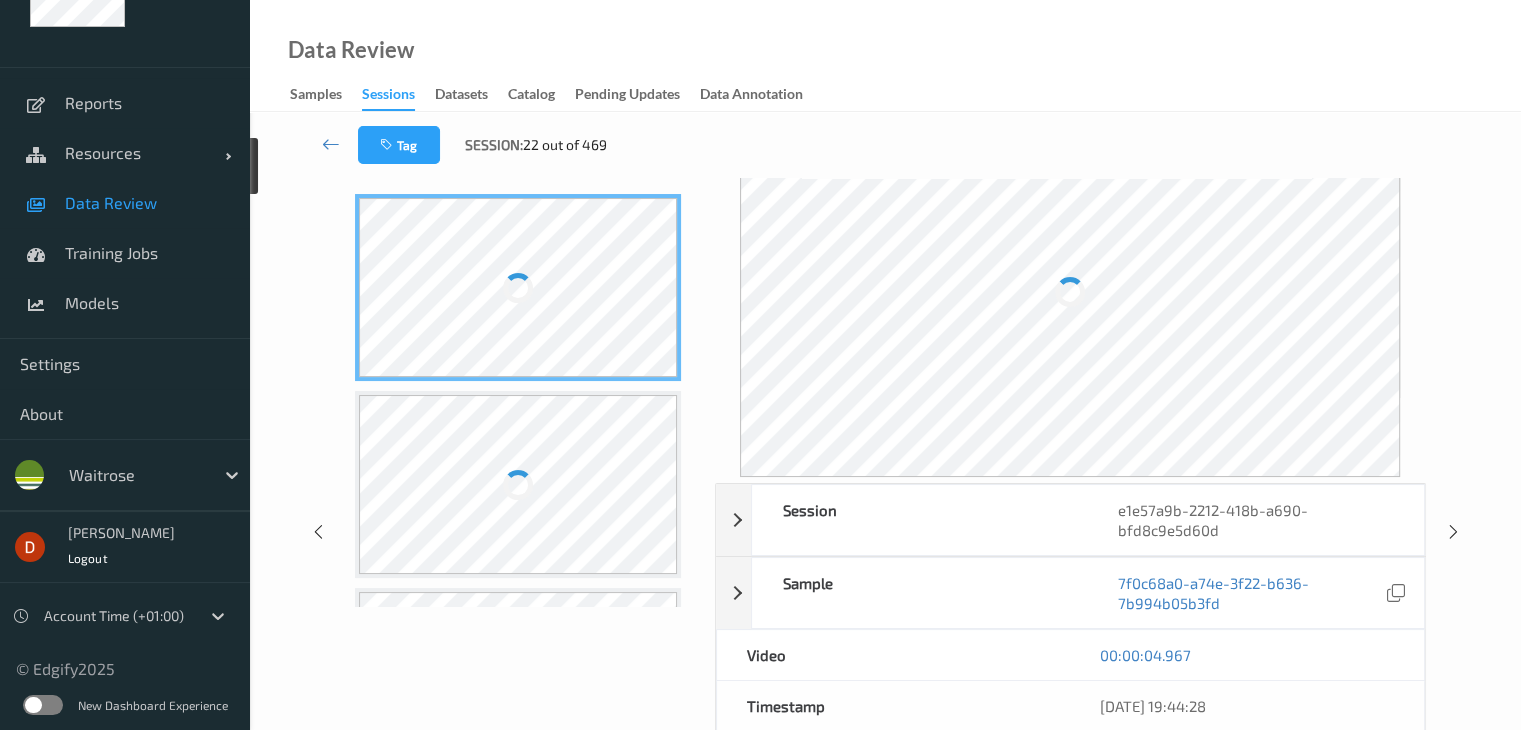 scroll, scrollTop: 0, scrollLeft: 0, axis: both 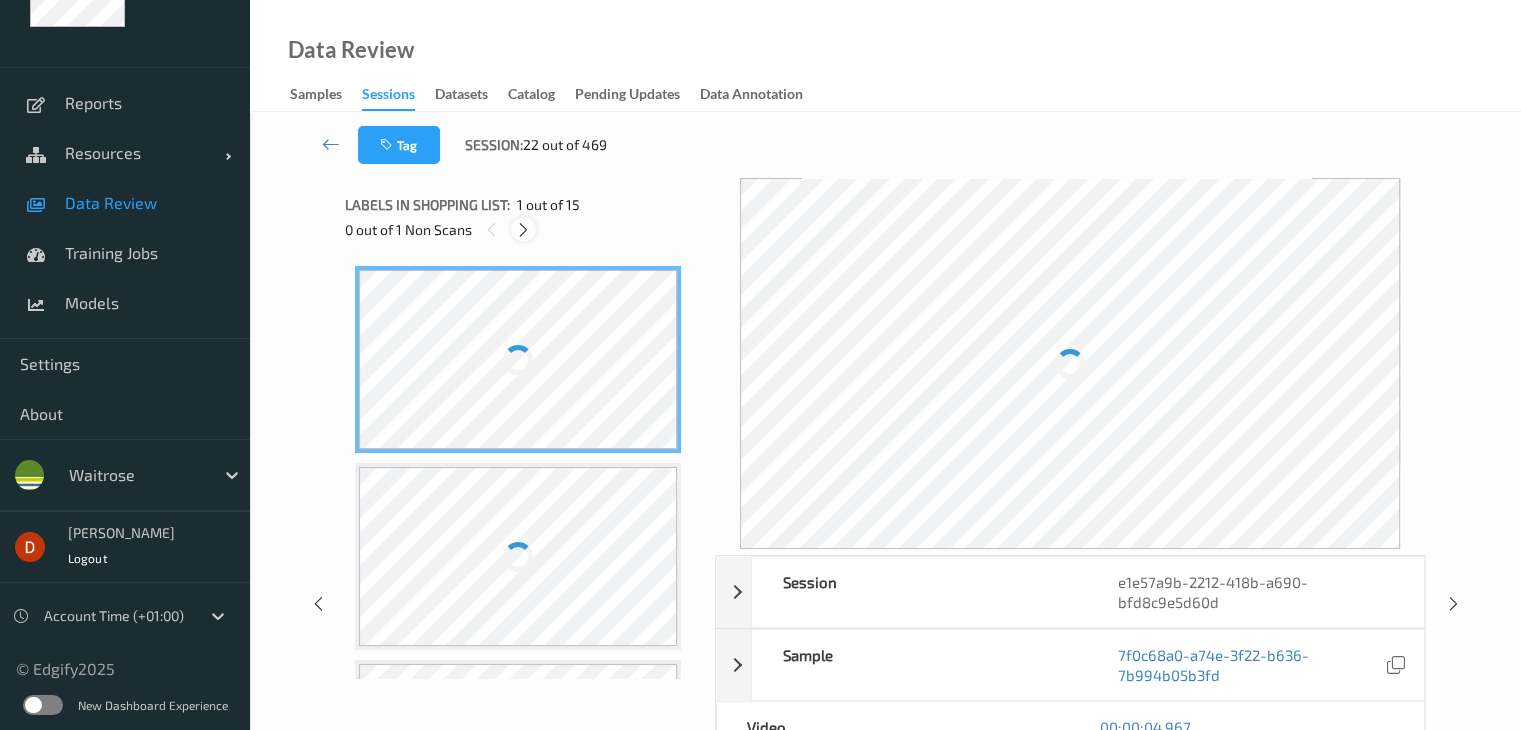 click at bounding box center [523, 230] 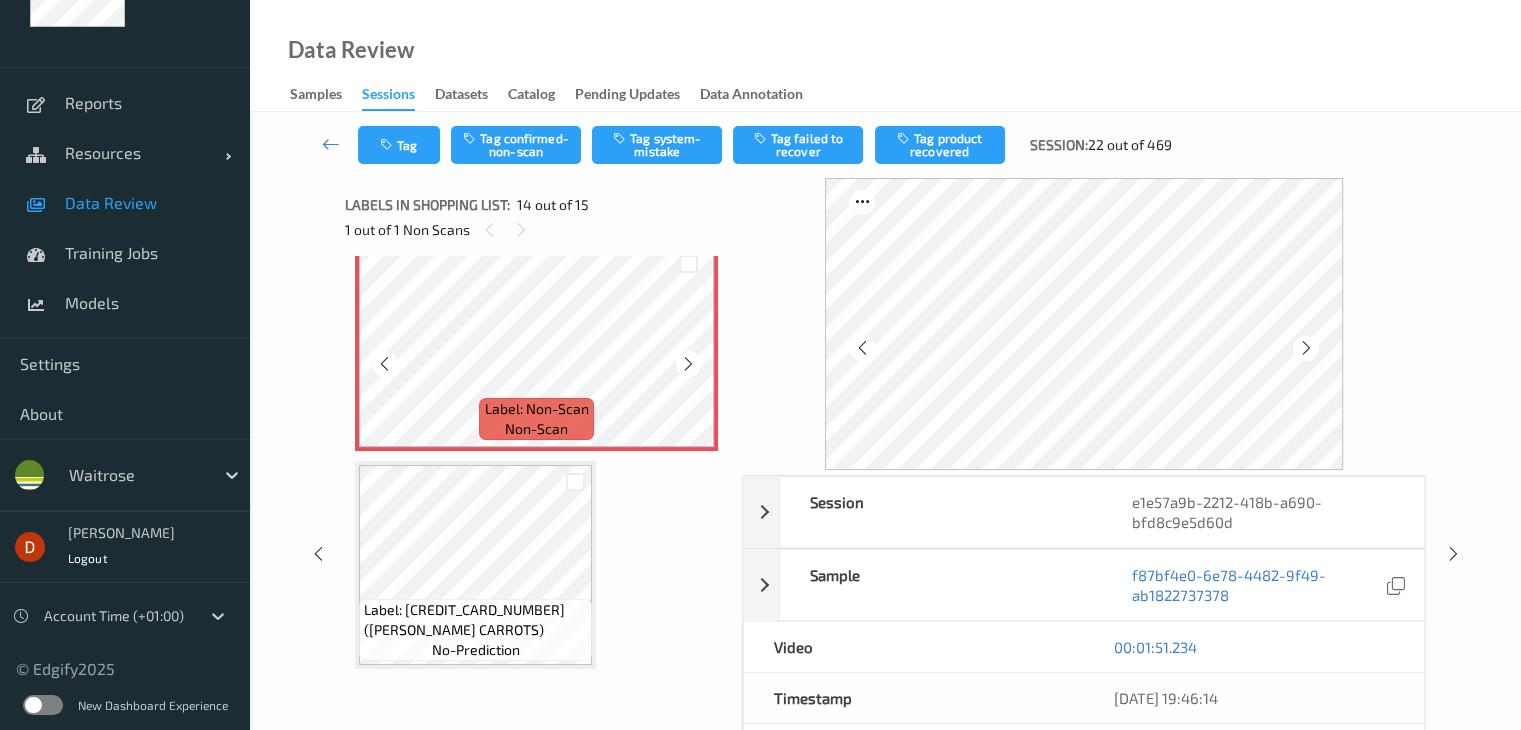 scroll, scrollTop: 2626, scrollLeft: 0, axis: vertical 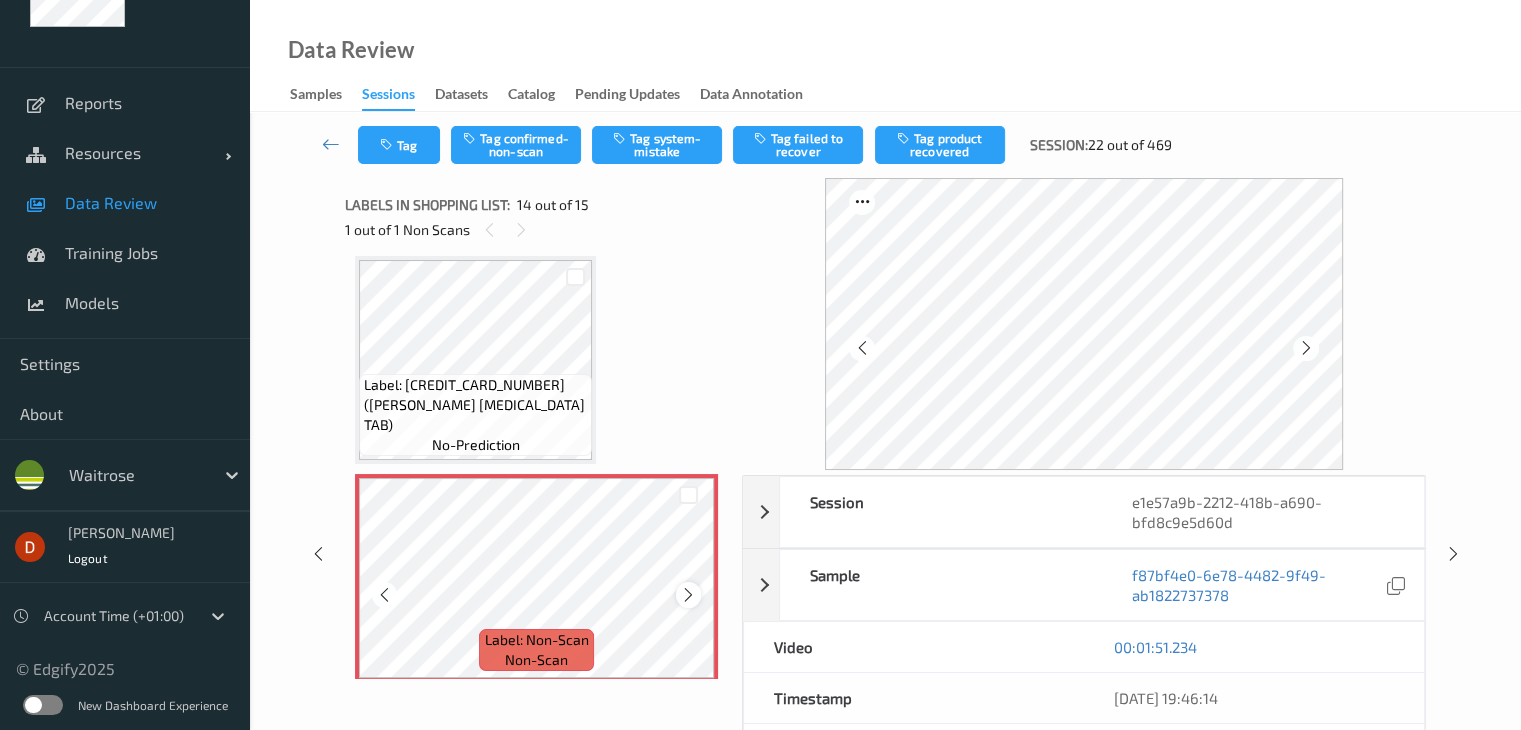 click at bounding box center (688, 595) 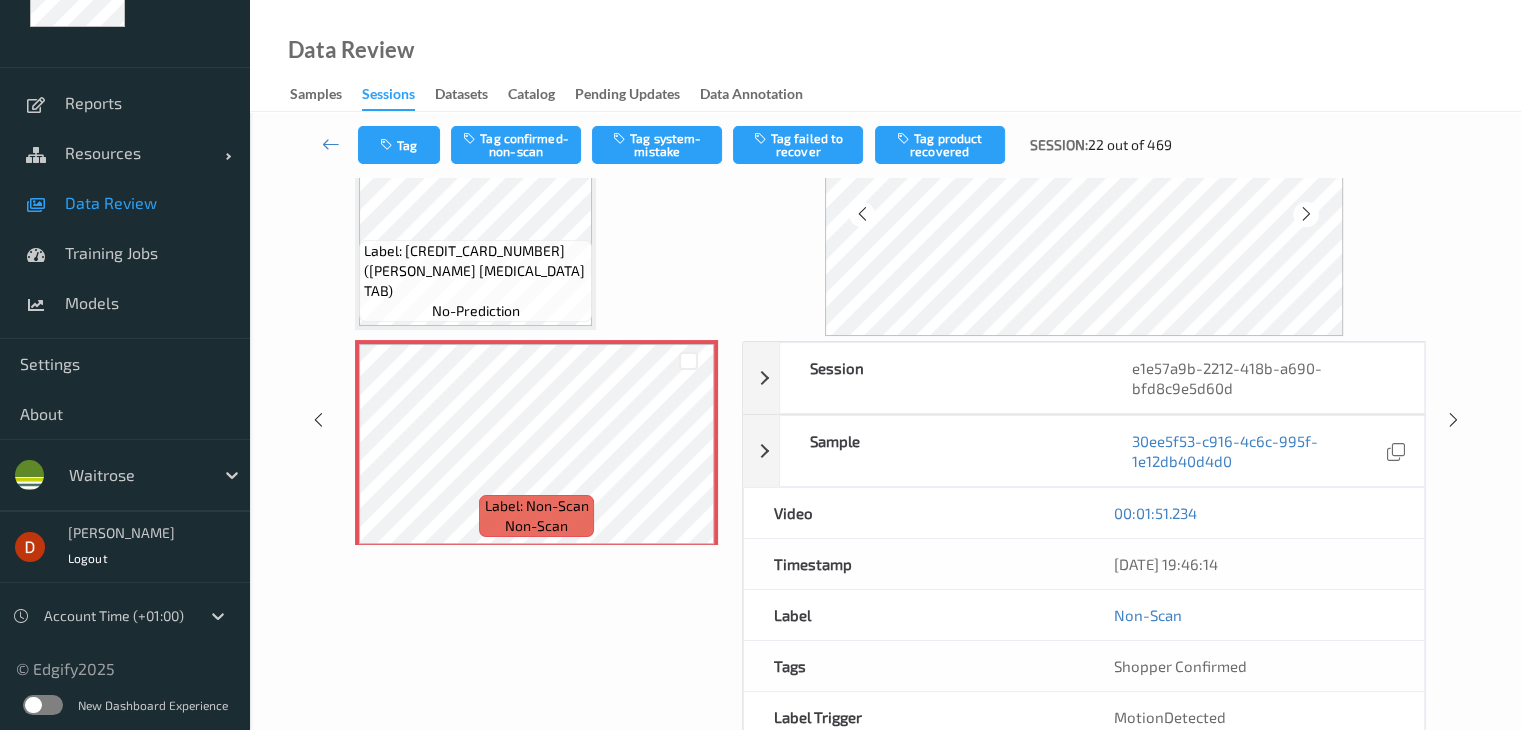 scroll, scrollTop: 100, scrollLeft: 0, axis: vertical 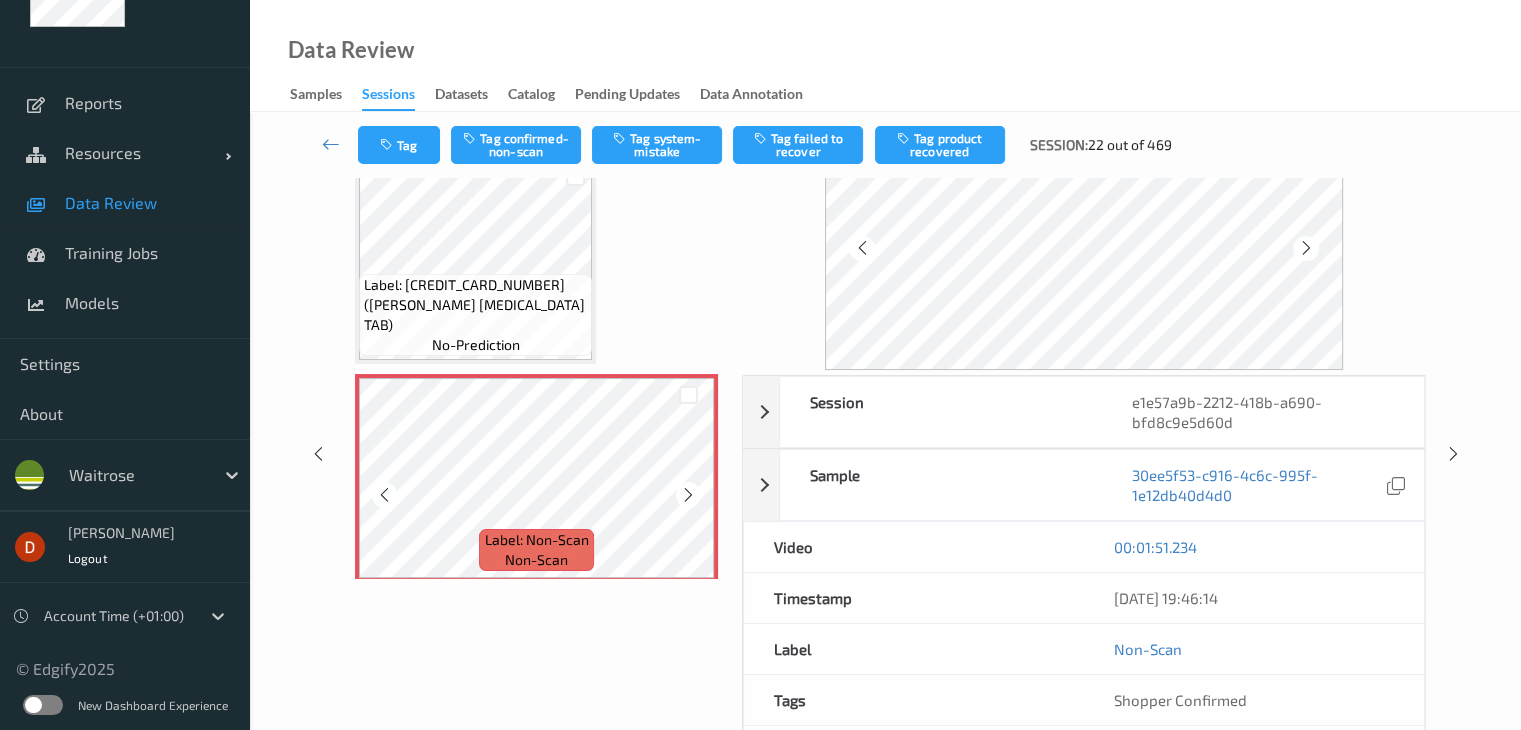 click at bounding box center [688, 495] 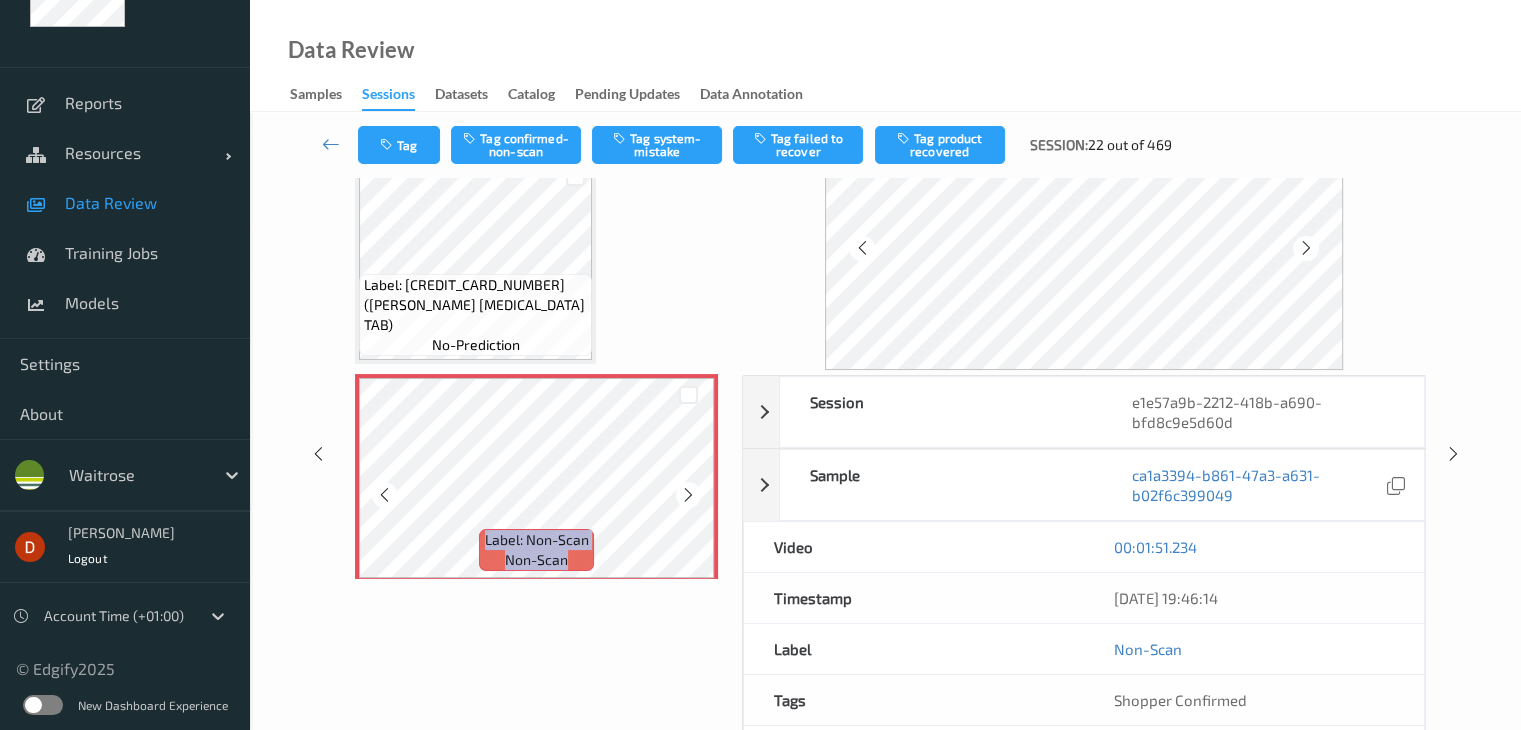 click at bounding box center [688, 495] 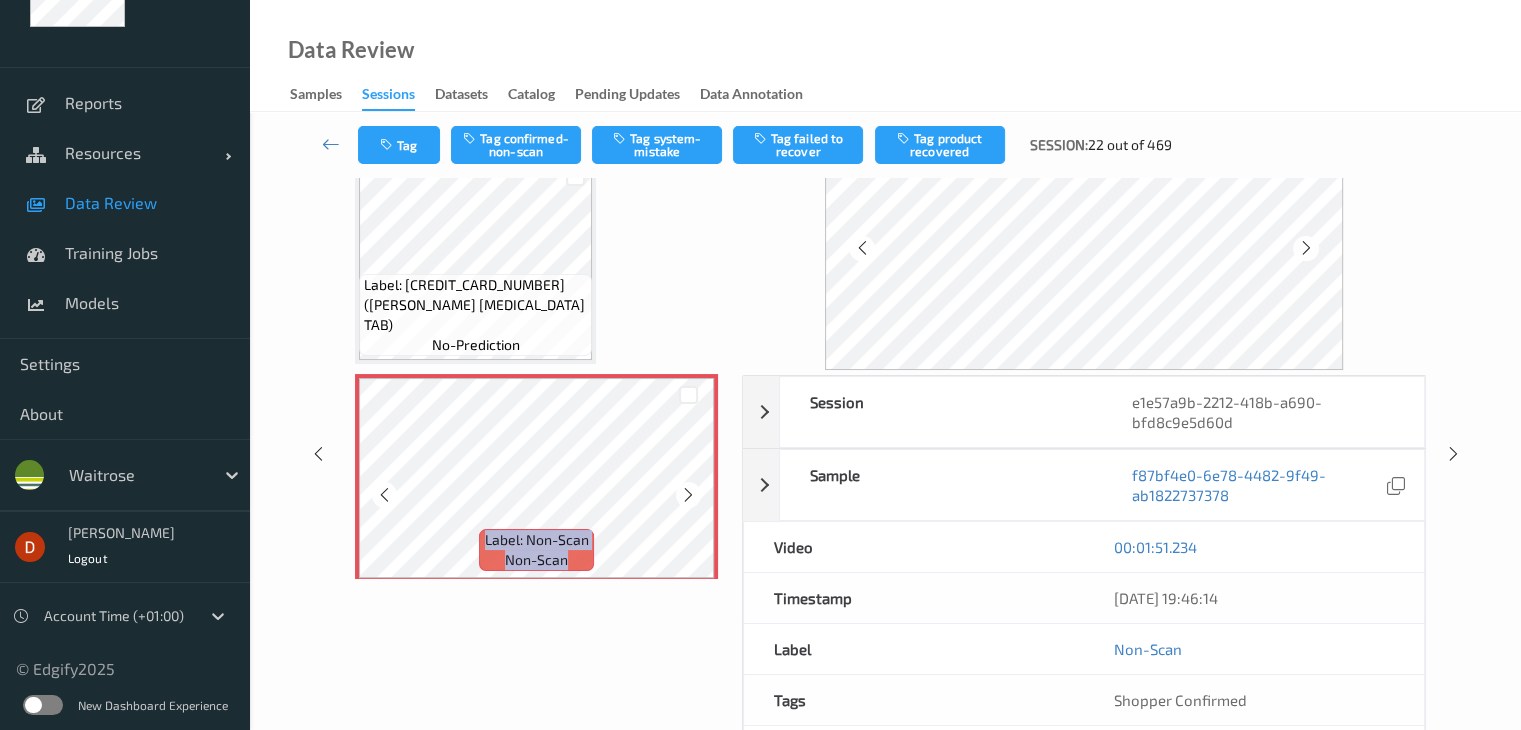 click at bounding box center (688, 495) 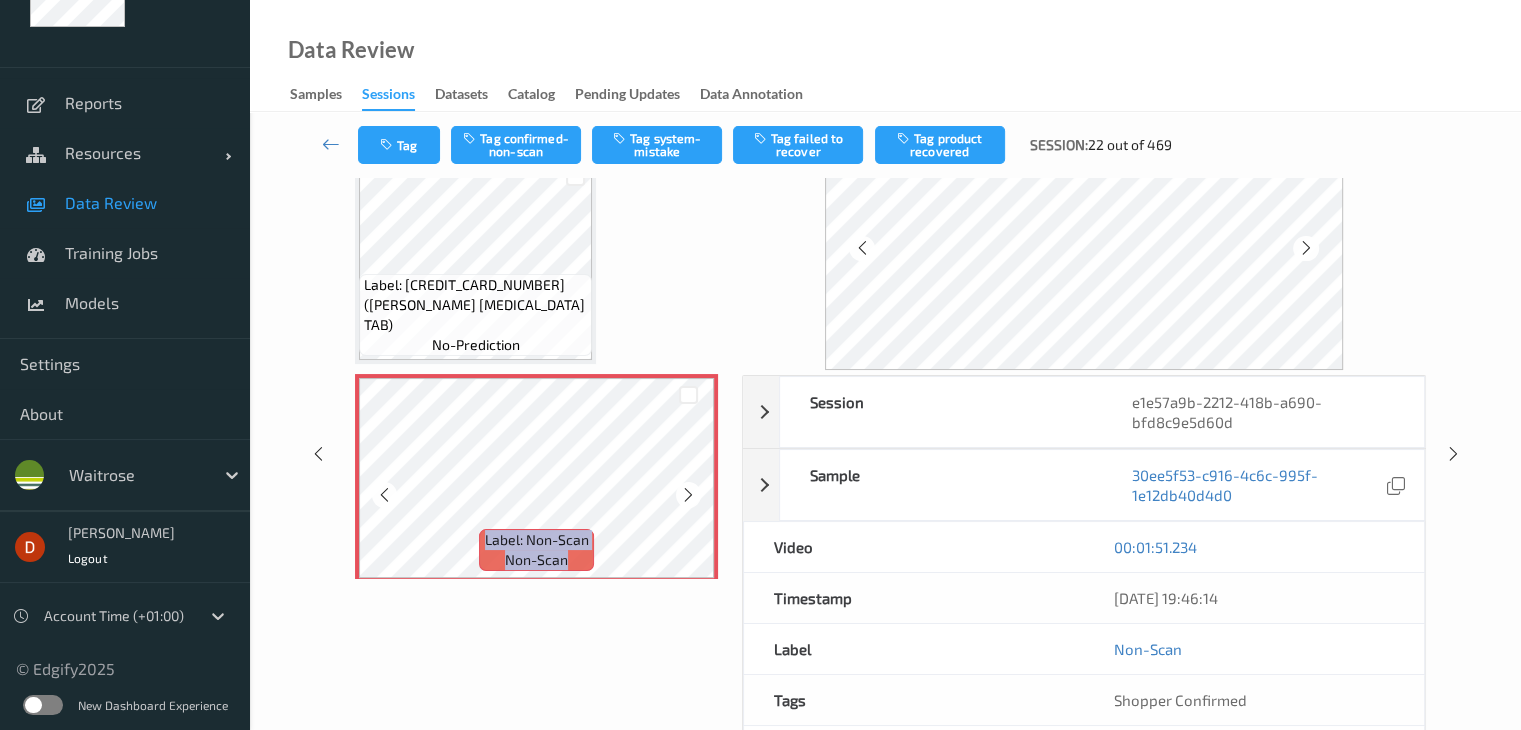 click at bounding box center (688, 495) 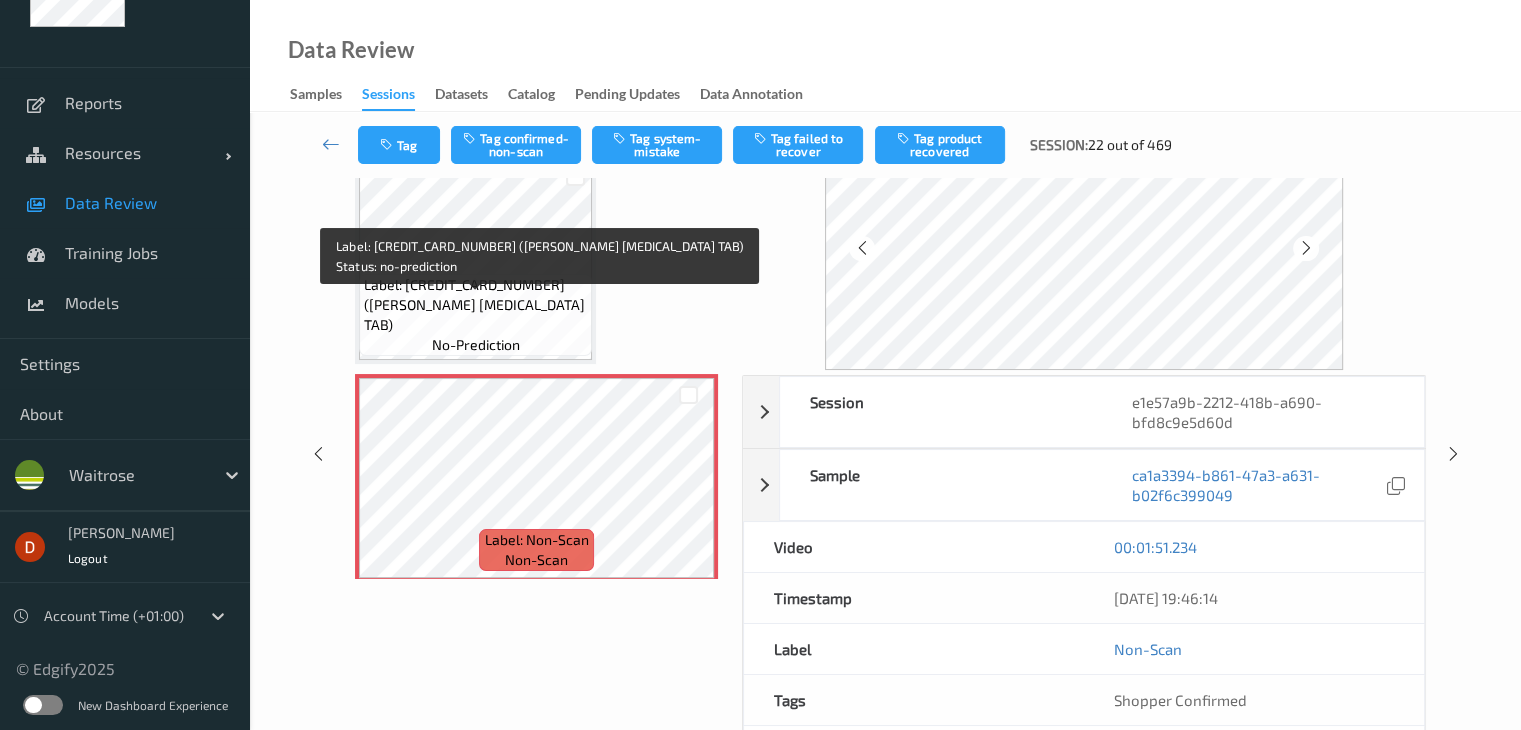 click on "Label: 5000169433294 (WR ESS IBUPROFEN TAB)" at bounding box center (475, 305) 